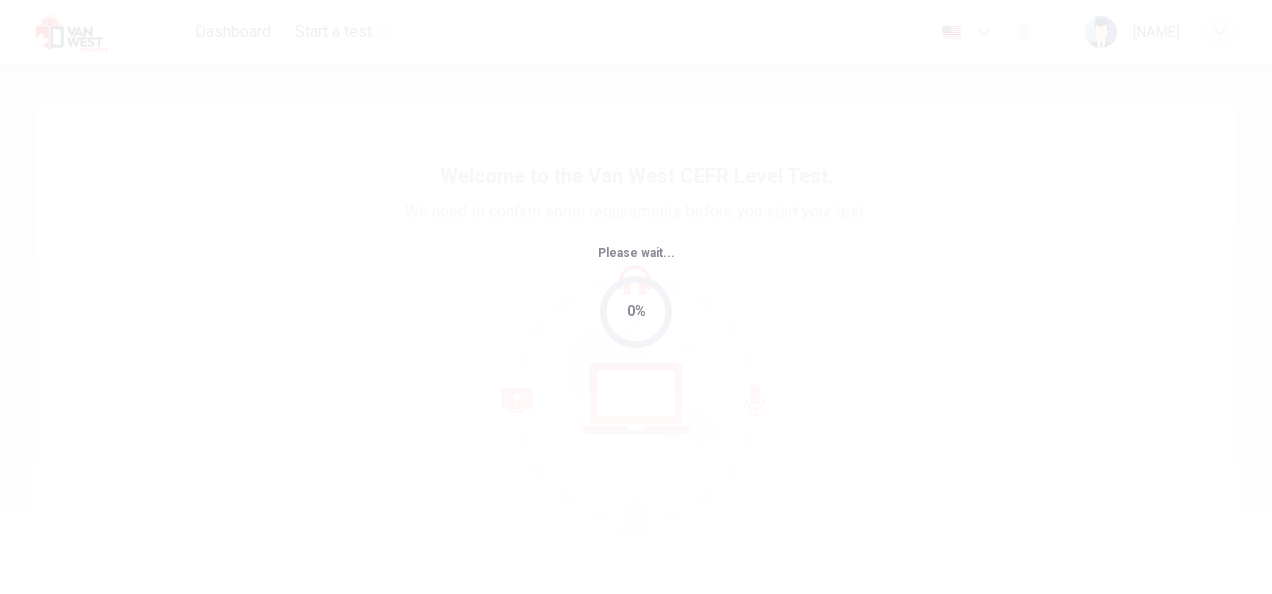 scroll, scrollTop: 0, scrollLeft: 0, axis: both 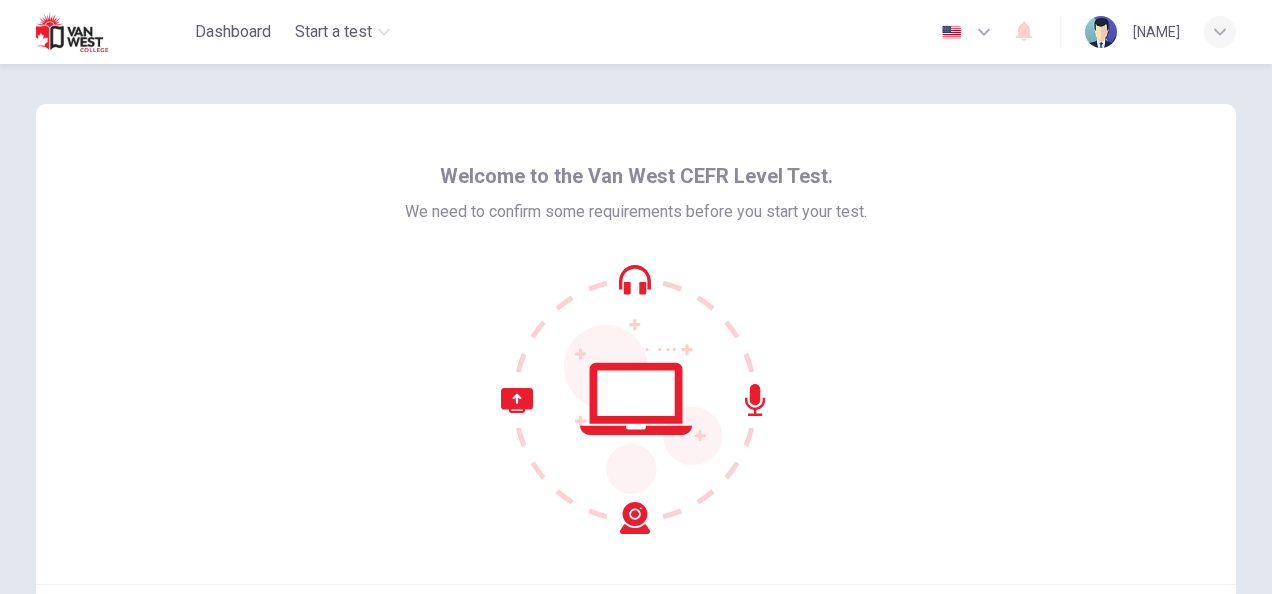 click on "Welcome to the Van West CEFR Level Test. We need to confirm some requirements before you start your test." at bounding box center [636, 344] 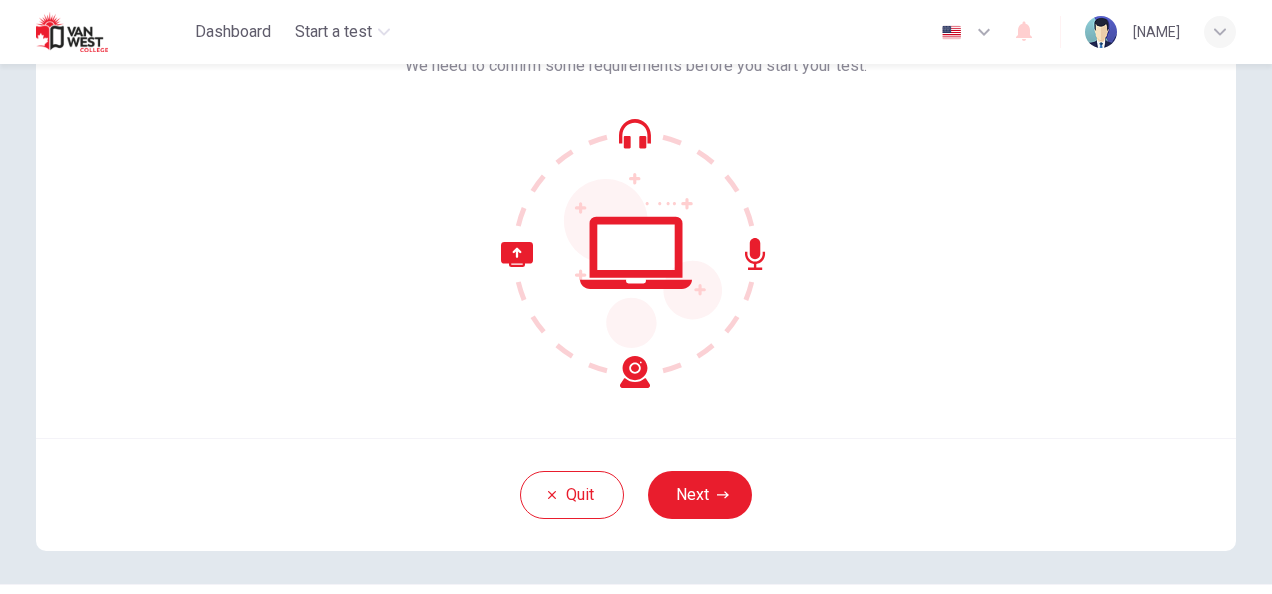 scroll, scrollTop: 200, scrollLeft: 0, axis: vertical 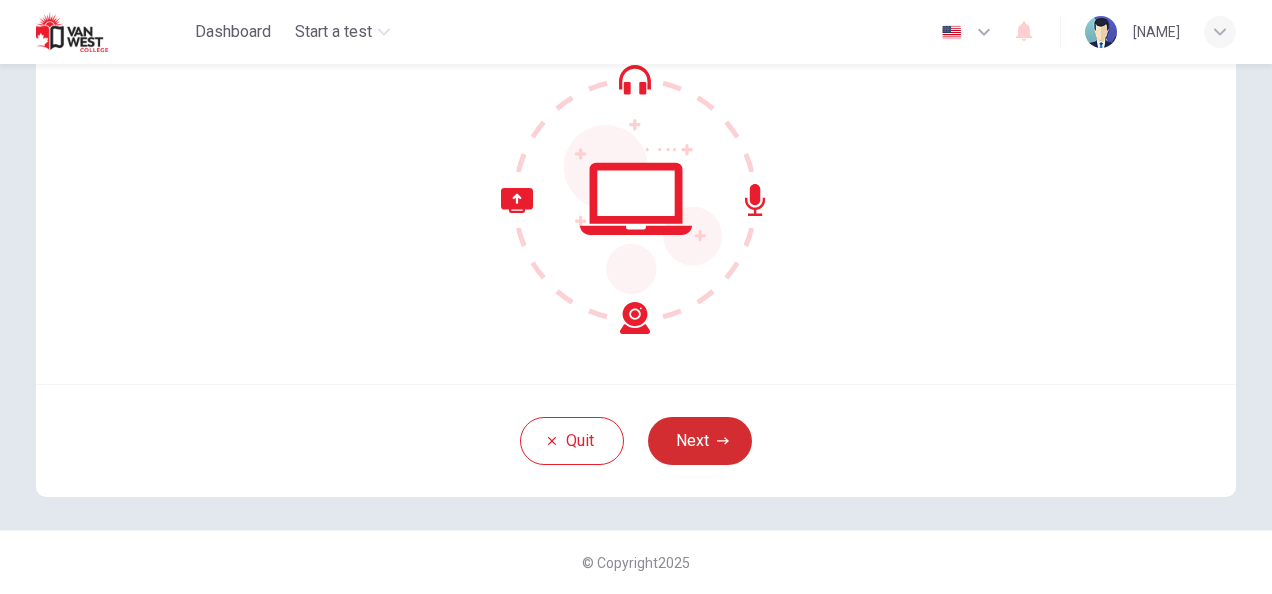 click on "Next" at bounding box center [700, 441] 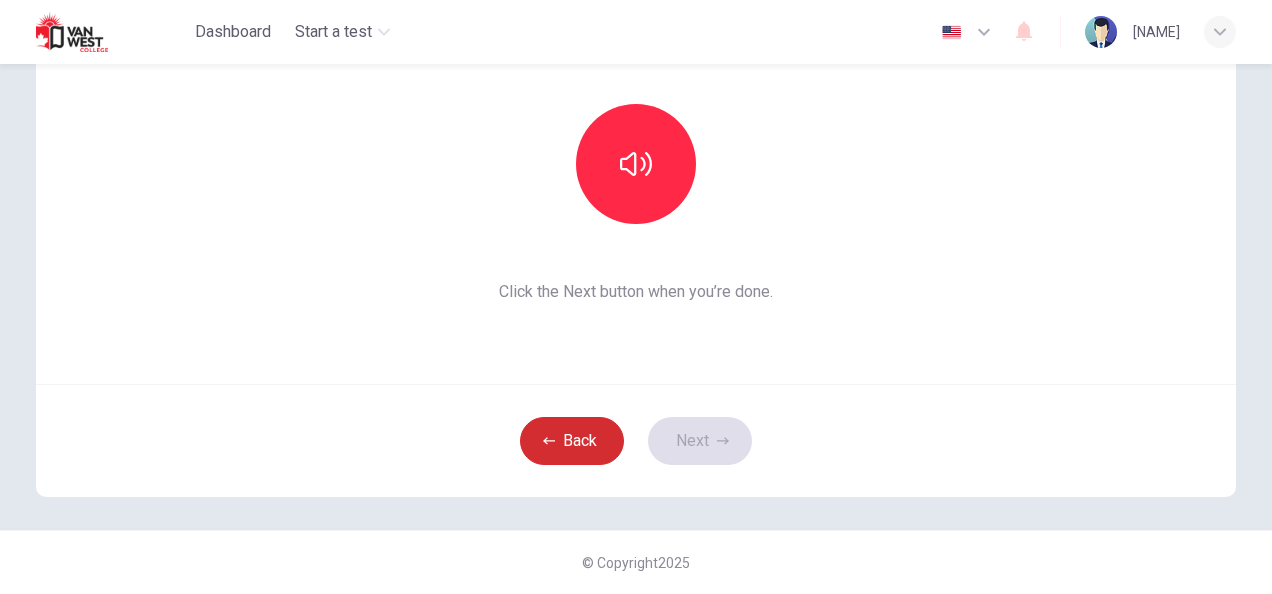 click on "Back" at bounding box center (572, 441) 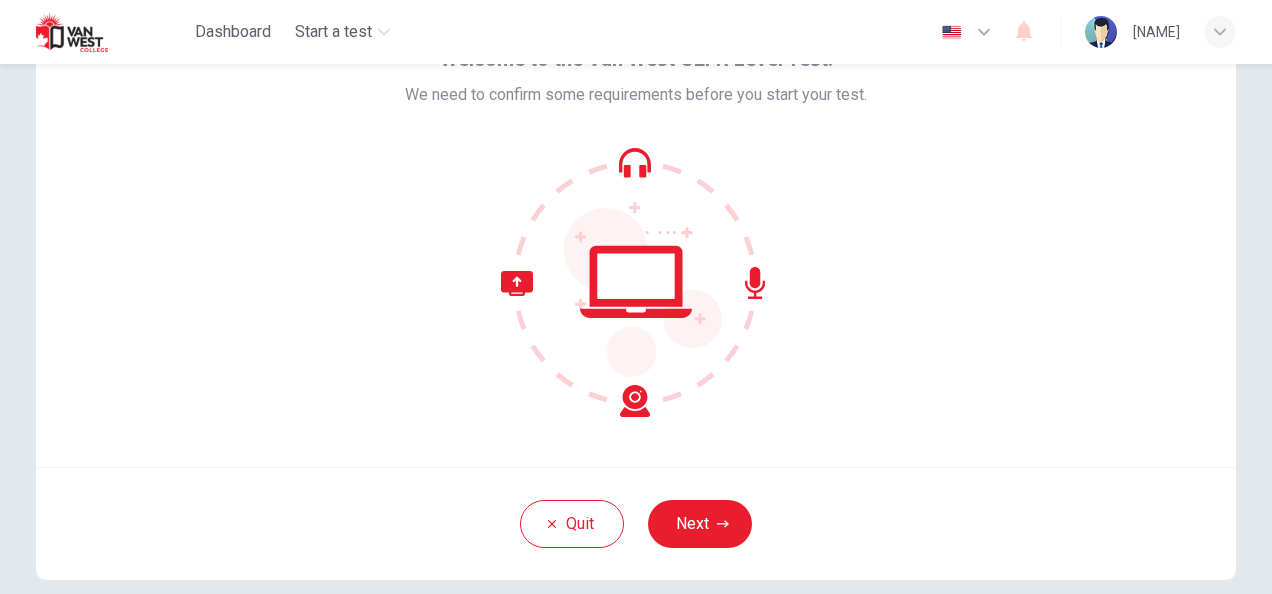 scroll, scrollTop: 101, scrollLeft: 0, axis: vertical 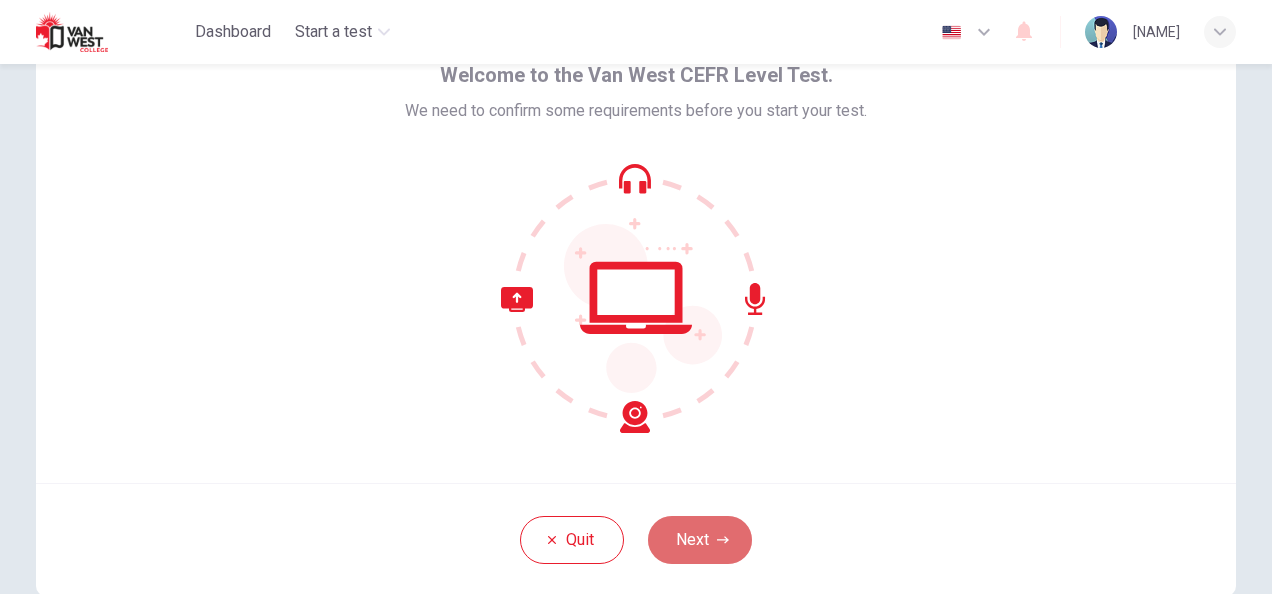 click on "Next" at bounding box center (700, 540) 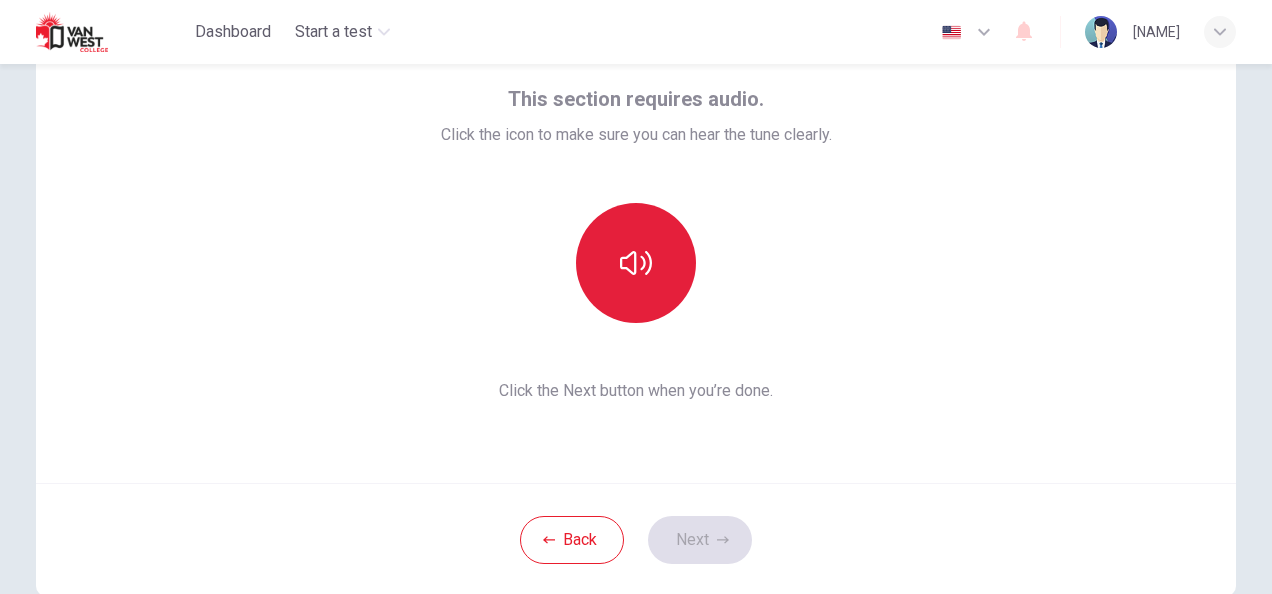 click 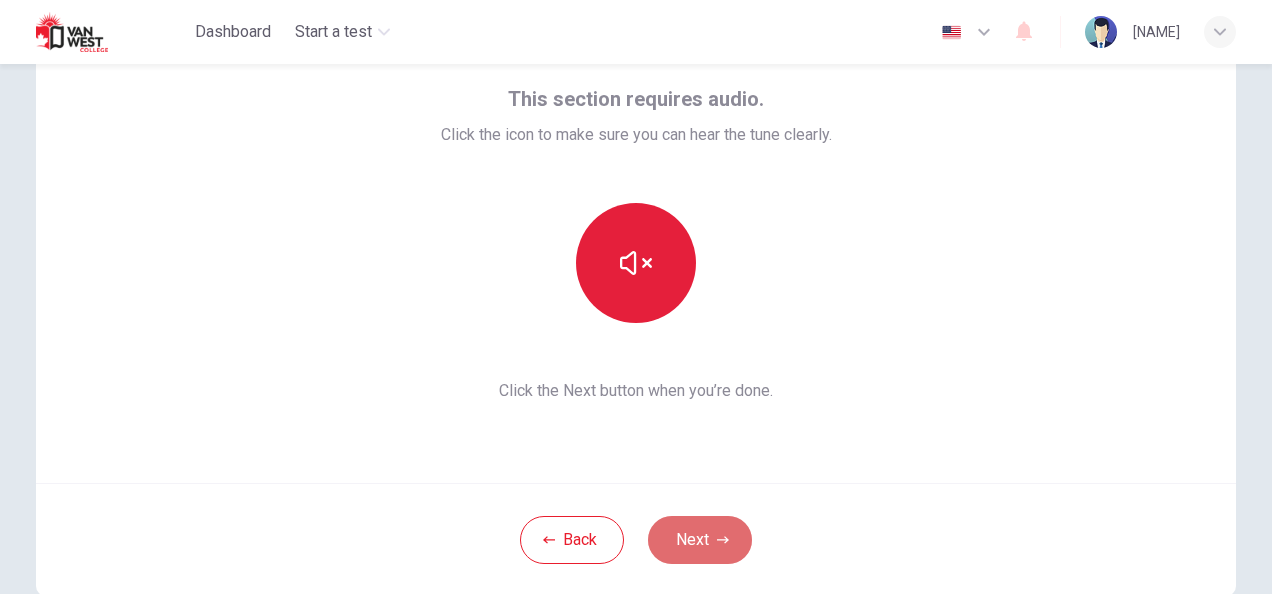 click 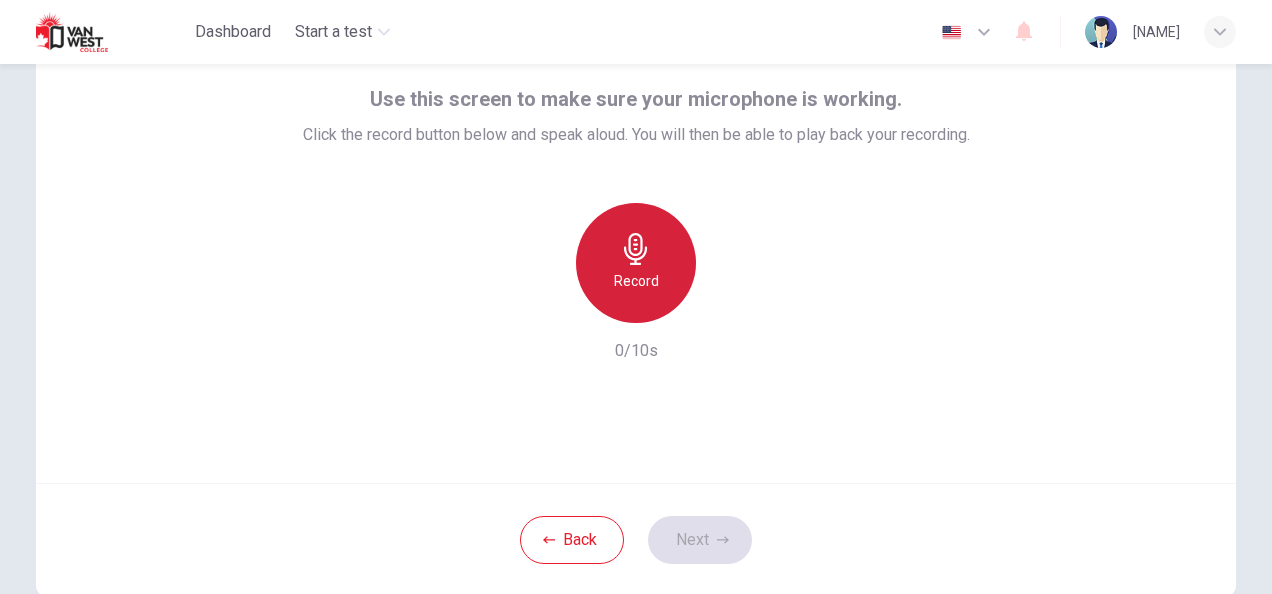 click 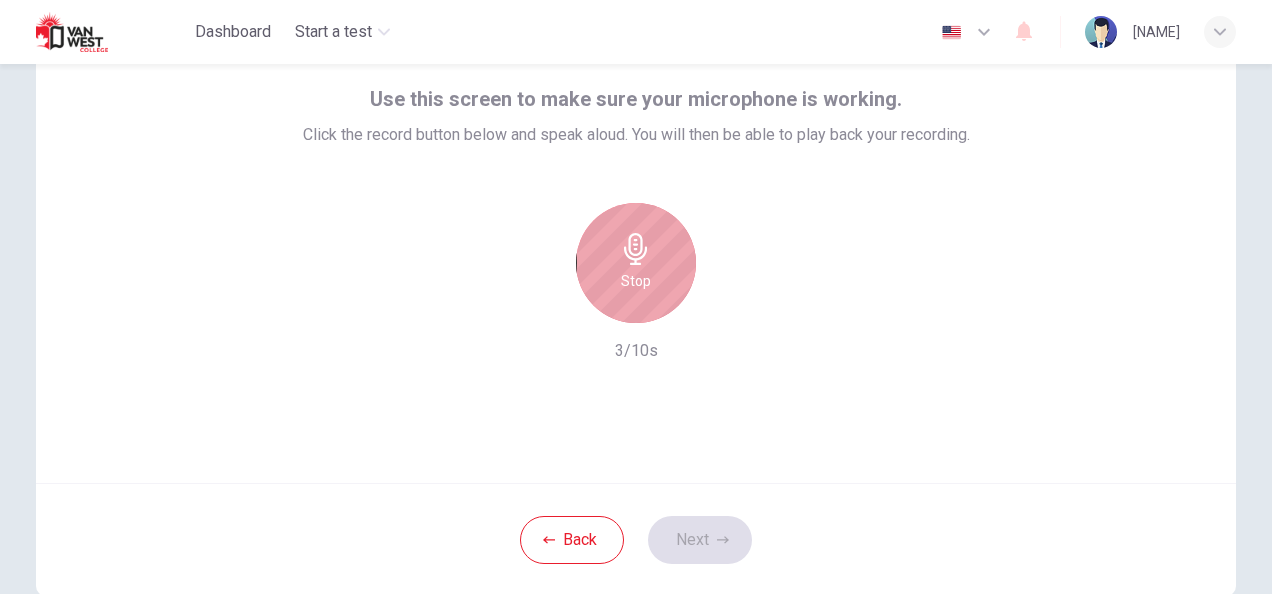 click 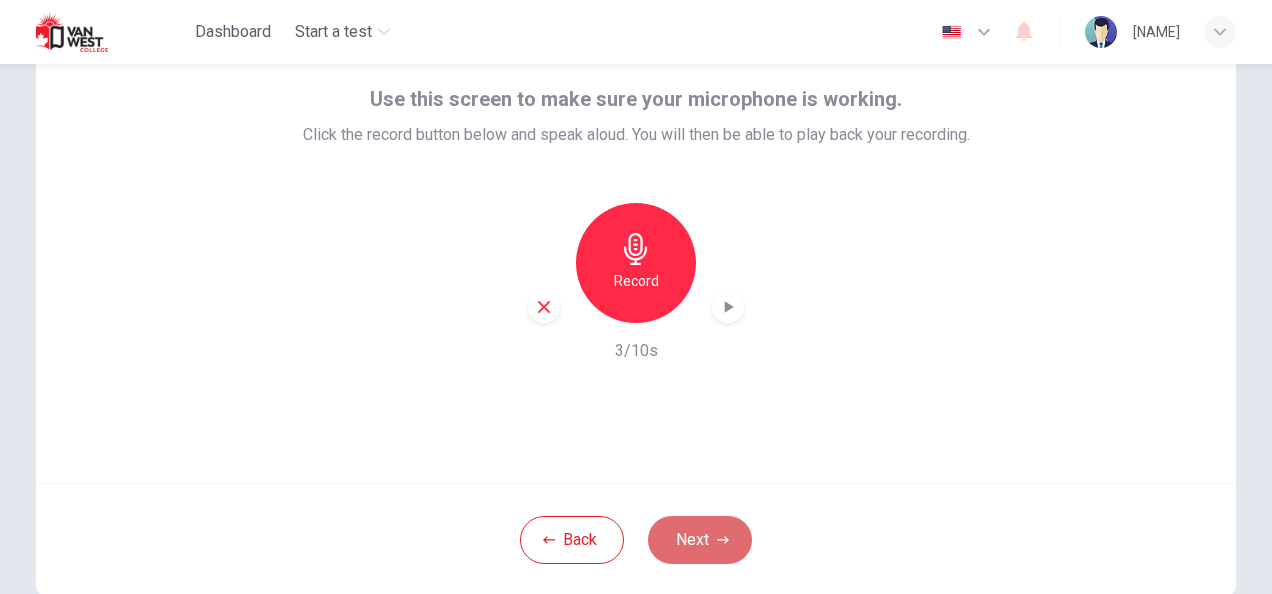 click on "Next" at bounding box center [700, 540] 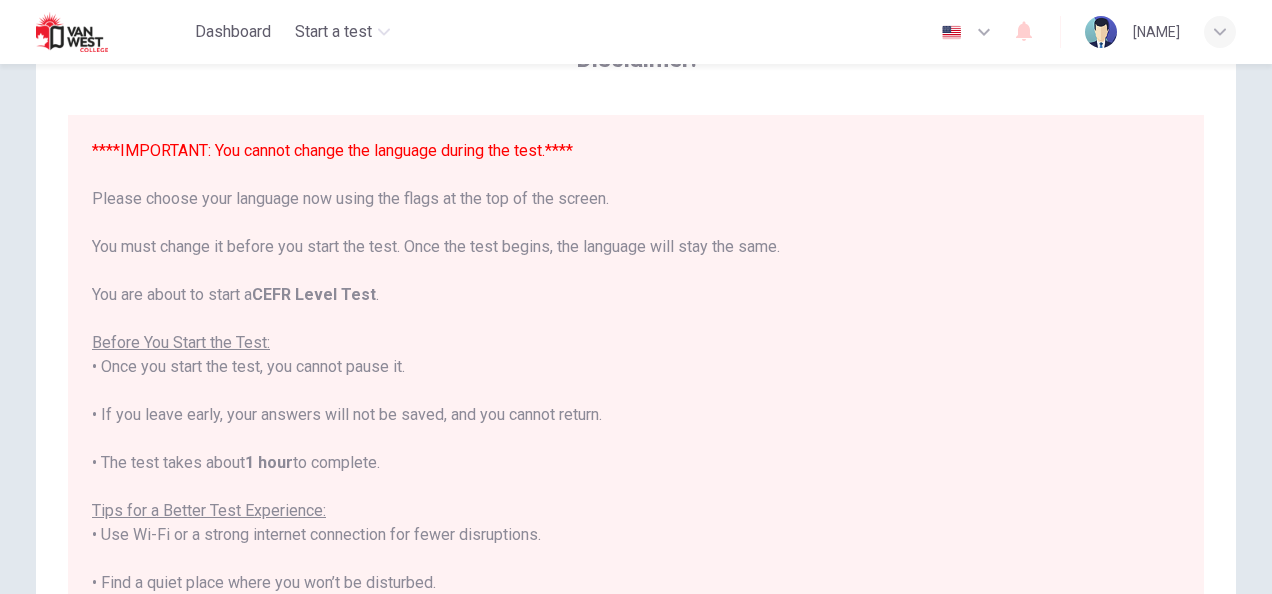 scroll, scrollTop: 0, scrollLeft: 0, axis: both 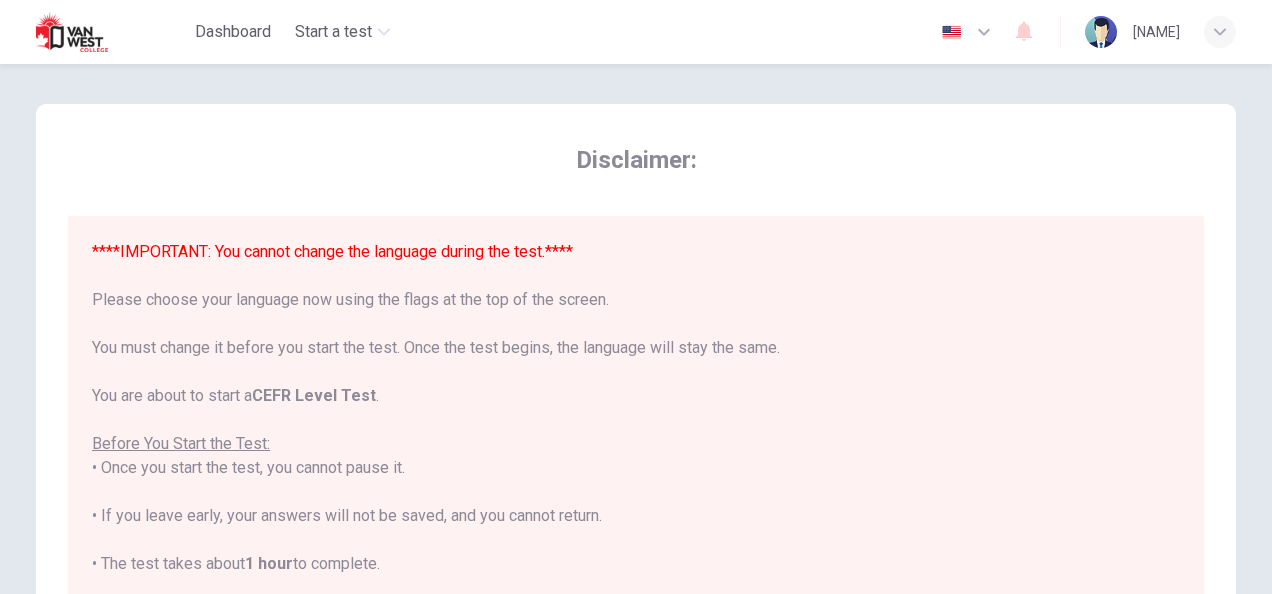 click 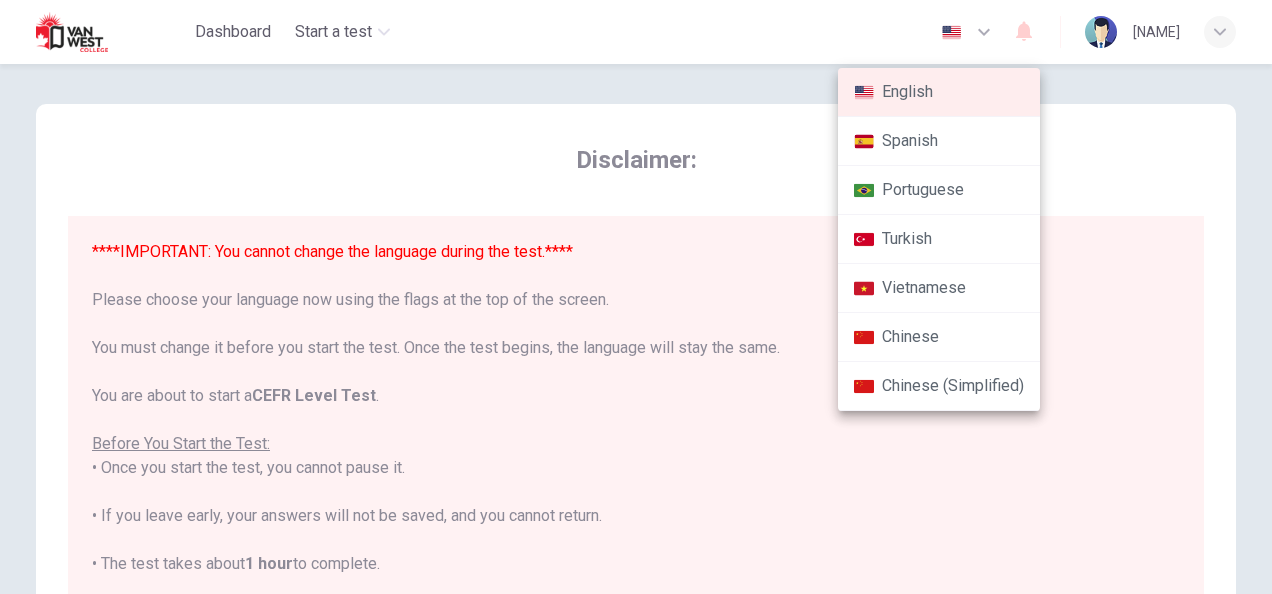 click at bounding box center [636, 297] 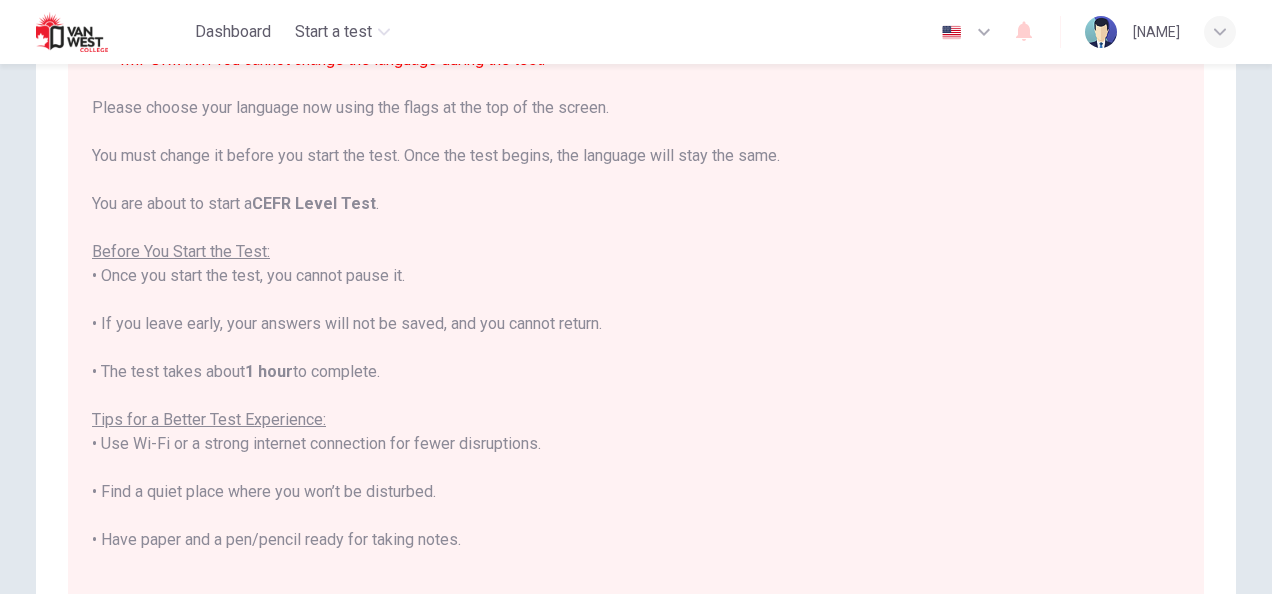 scroll, scrollTop: 176, scrollLeft: 0, axis: vertical 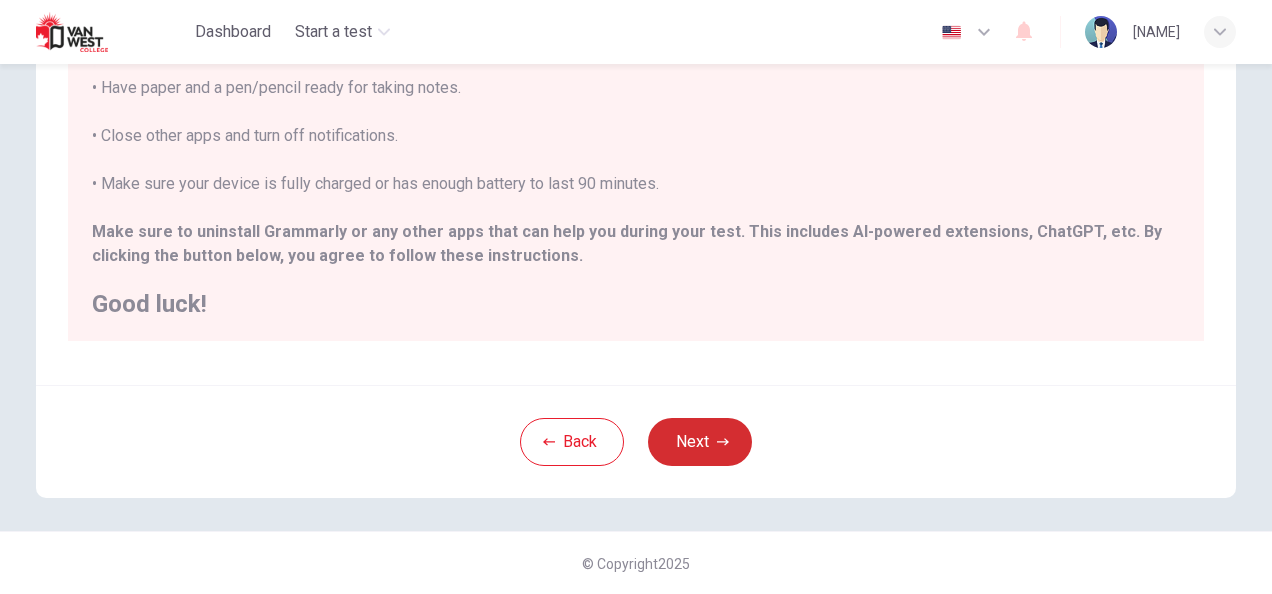 click on "Next" at bounding box center [700, 442] 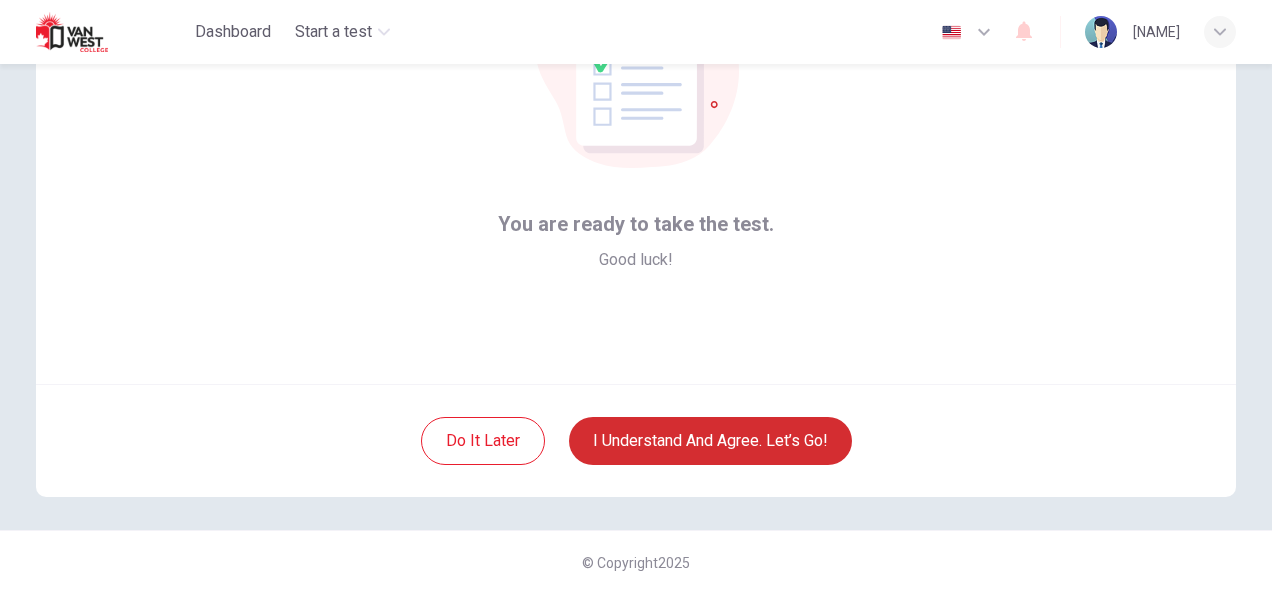 scroll, scrollTop: 200, scrollLeft: 0, axis: vertical 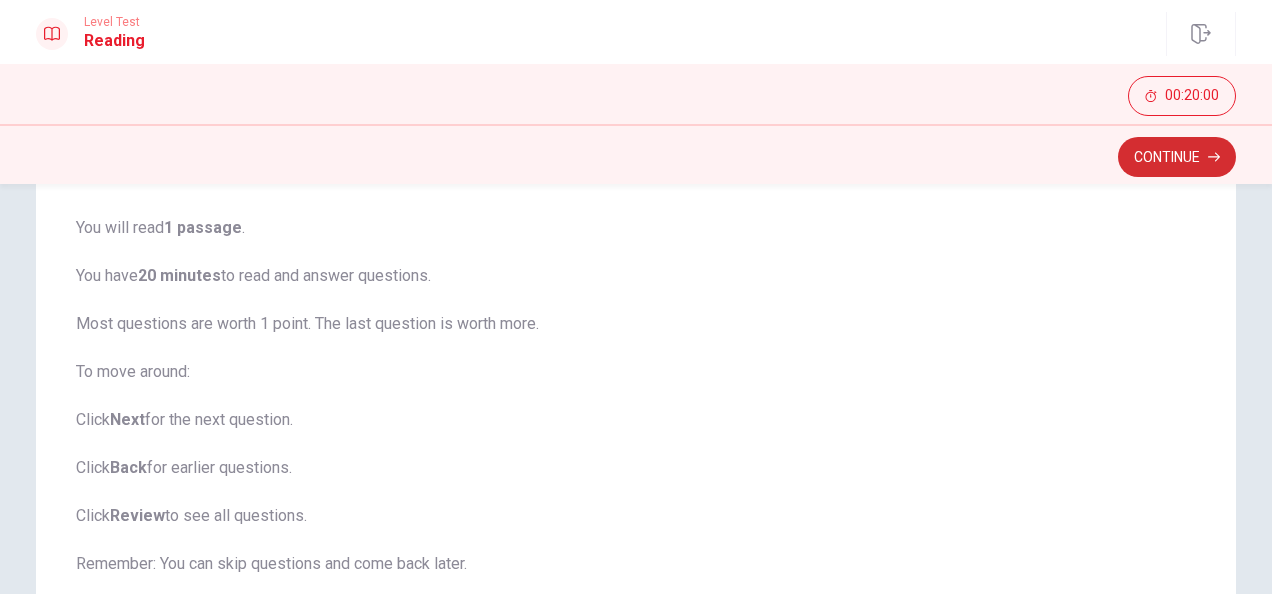 click on "Continue" at bounding box center (1177, 157) 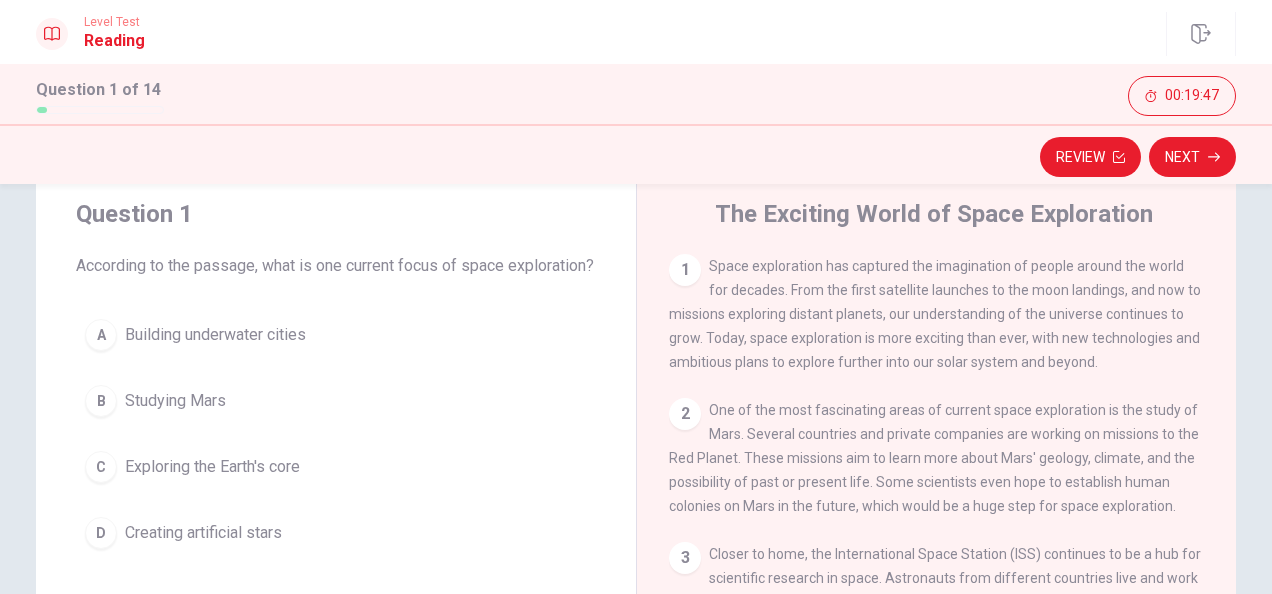scroll, scrollTop: 50, scrollLeft: 0, axis: vertical 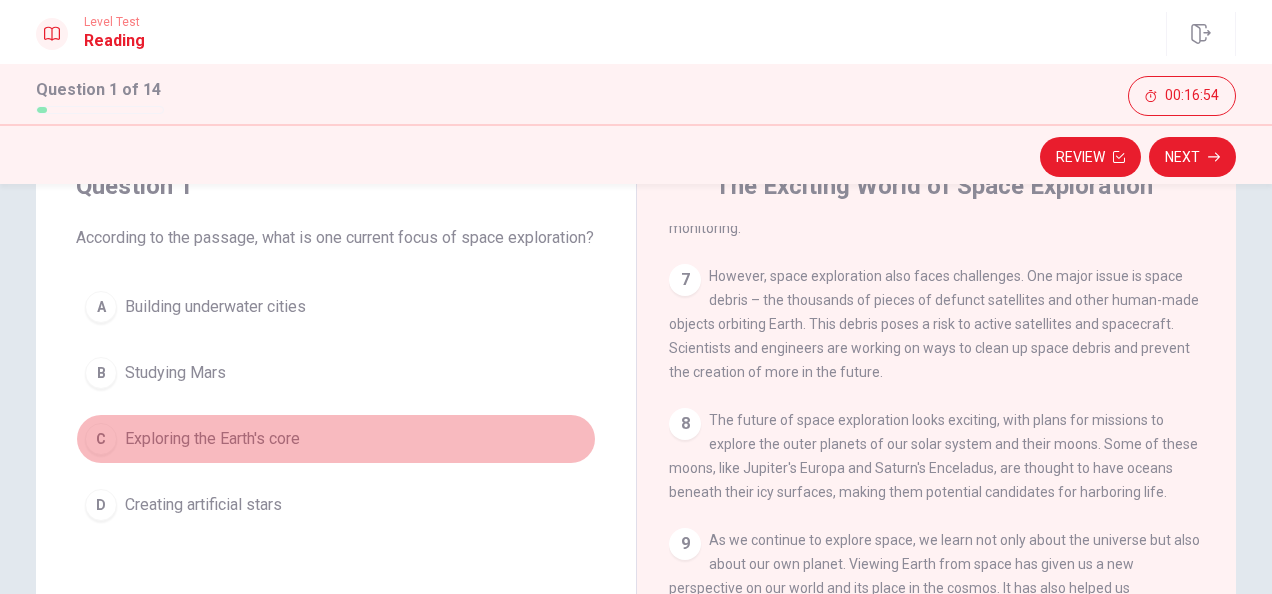 click on "Exploring the Earth's core" at bounding box center (212, 439) 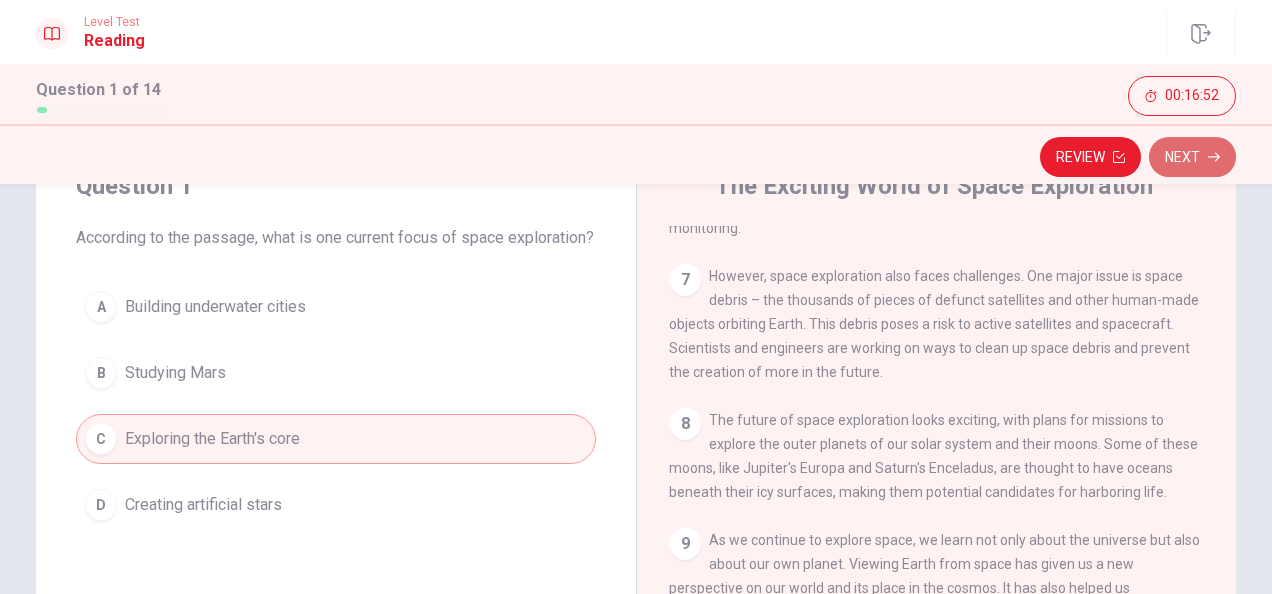 click on "Next" at bounding box center (1192, 157) 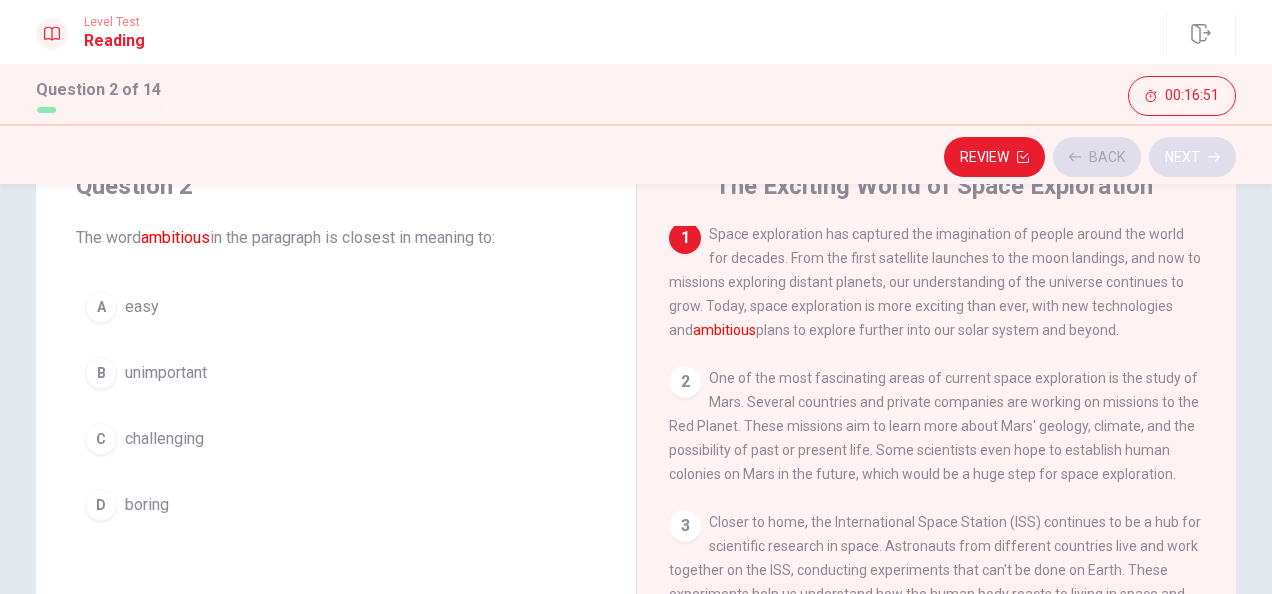 scroll, scrollTop: 0, scrollLeft: 0, axis: both 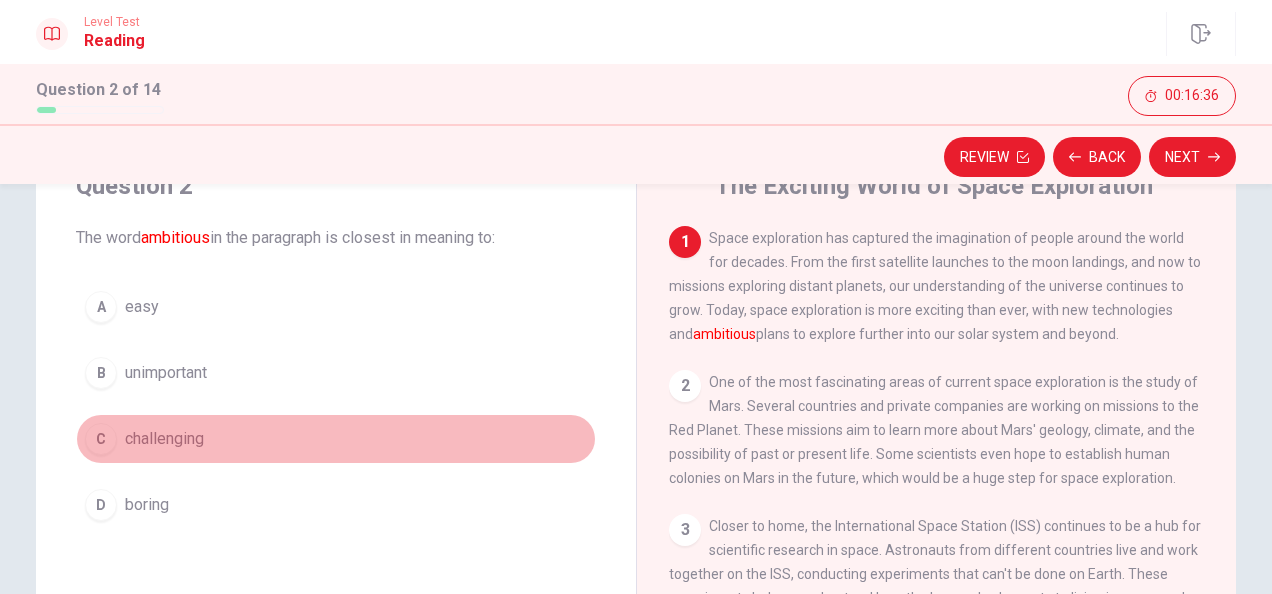 click on "challenging" at bounding box center [164, 439] 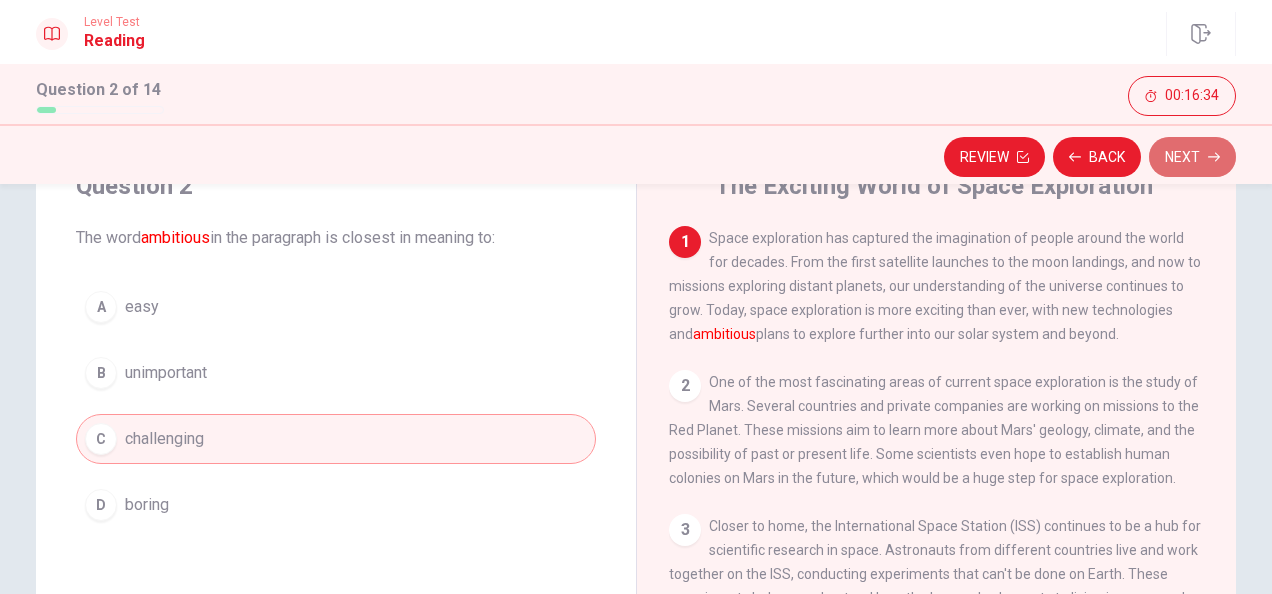 click 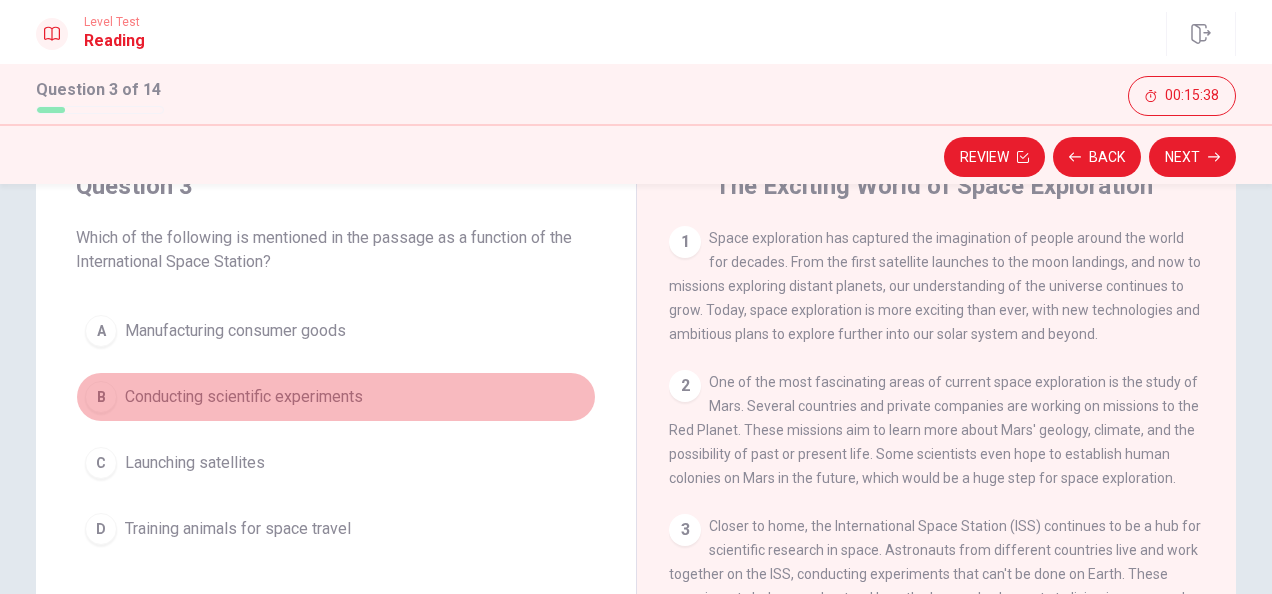 click on "Conducting scientific experiments" at bounding box center (244, 397) 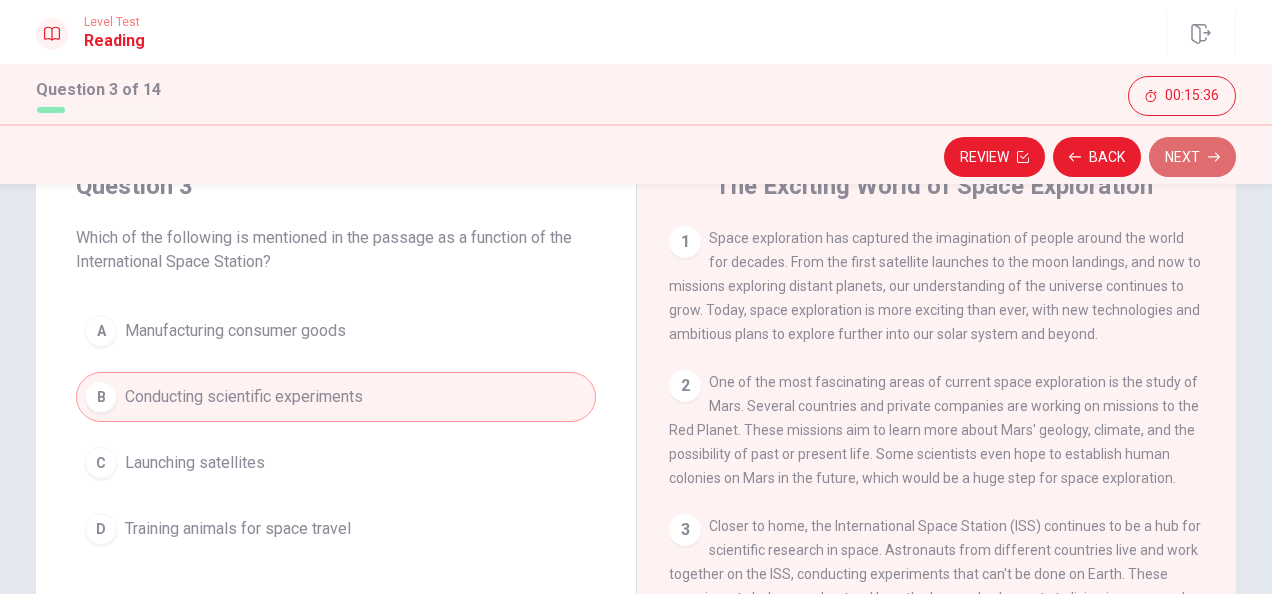 click 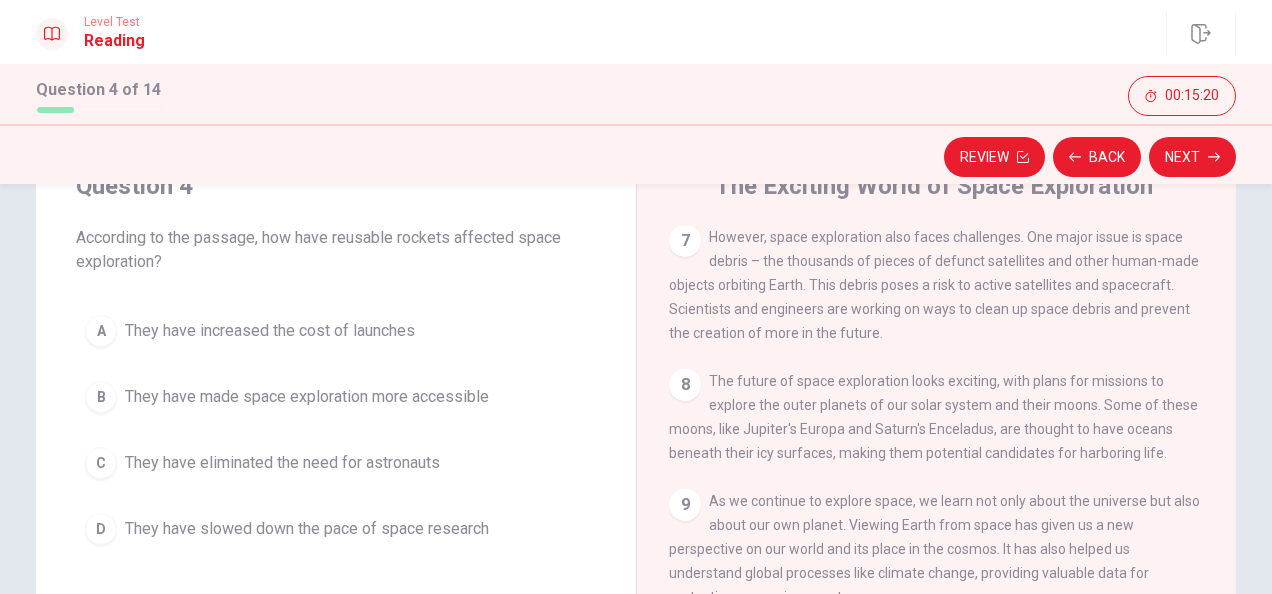 scroll, scrollTop: 972, scrollLeft: 0, axis: vertical 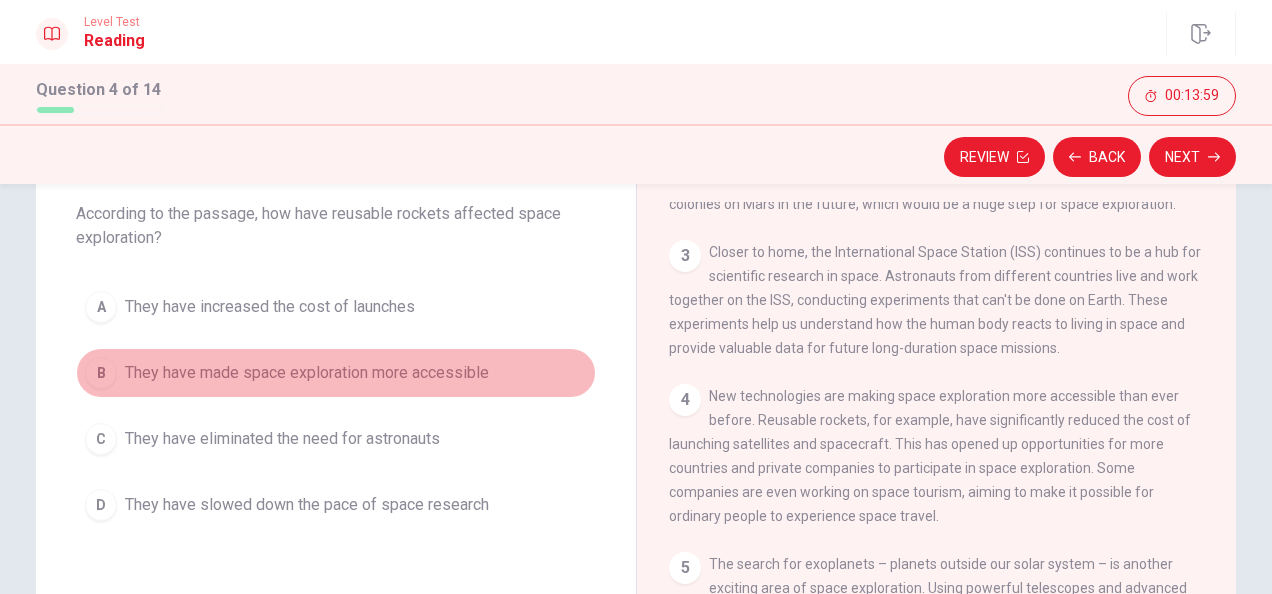 click on "They have made space exploration more accessible" at bounding box center (307, 373) 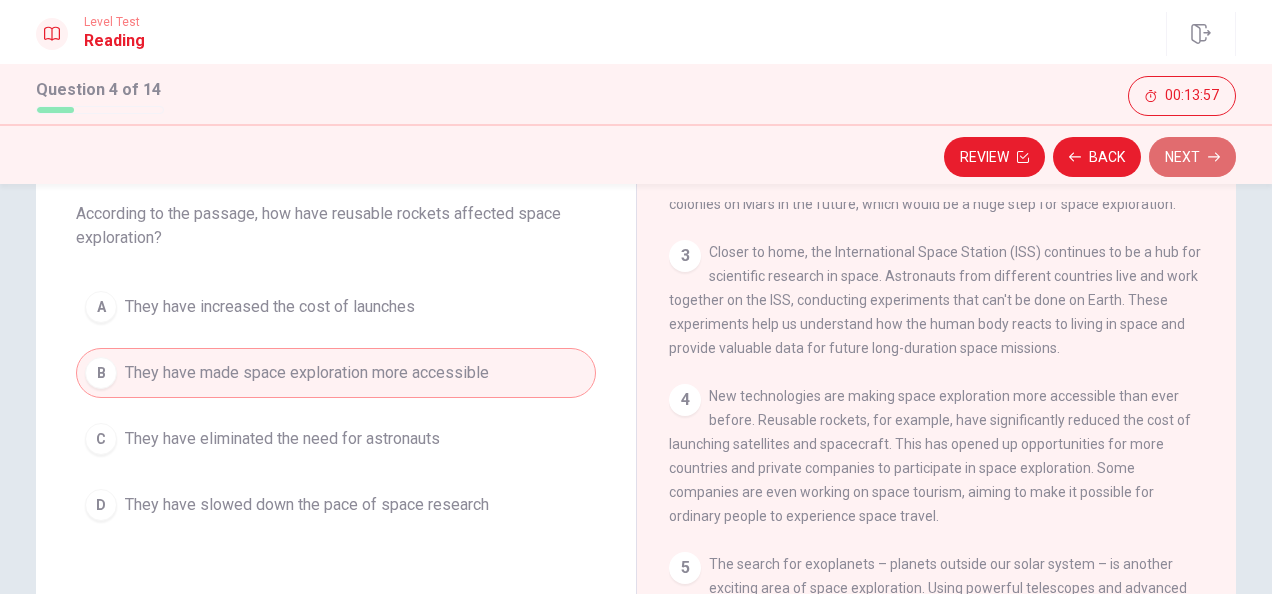 click on "Next" at bounding box center (1192, 157) 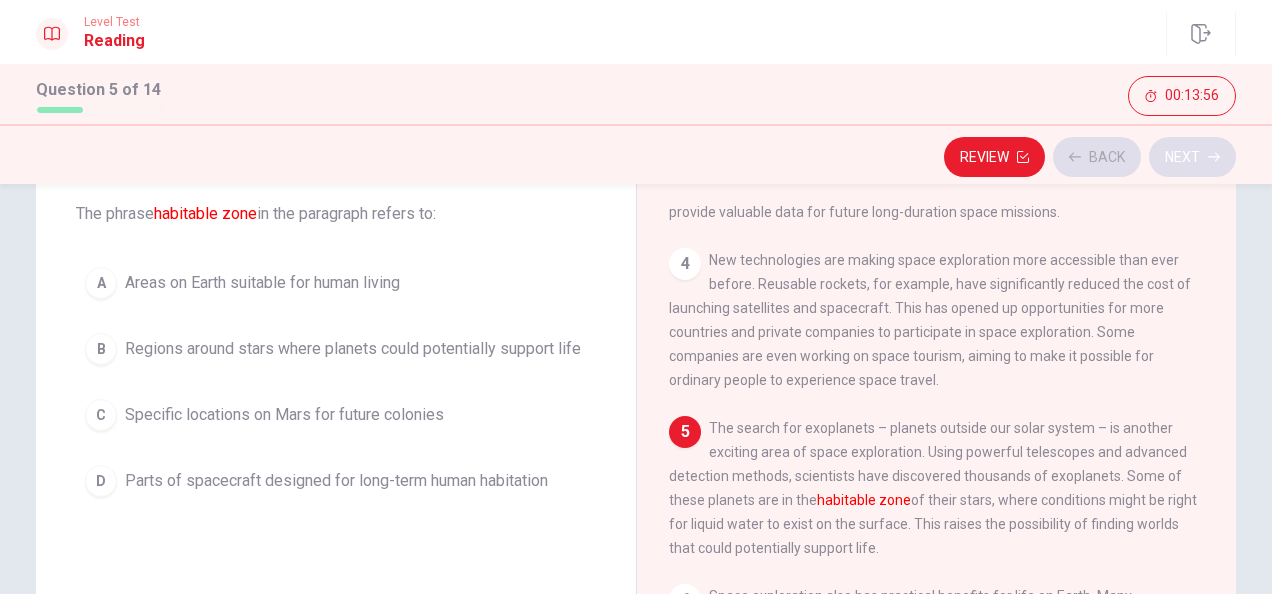 scroll, scrollTop: 387, scrollLeft: 0, axis: vertical 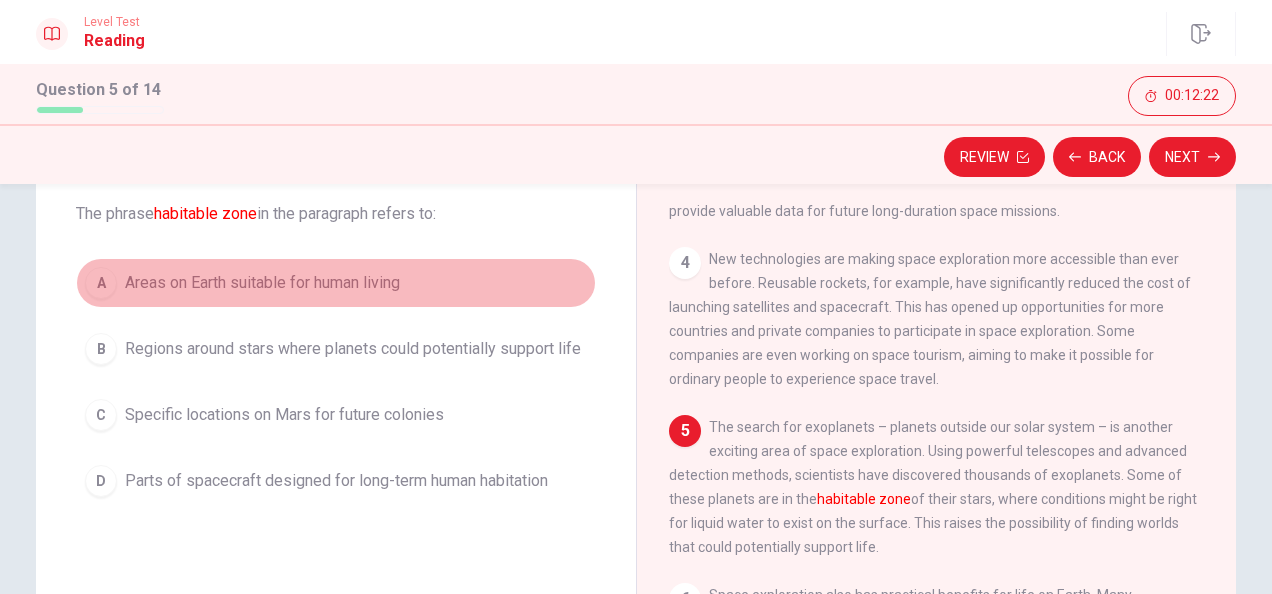 click on "Areas on Earth suitable for human living" at bounding box center (262, 283) 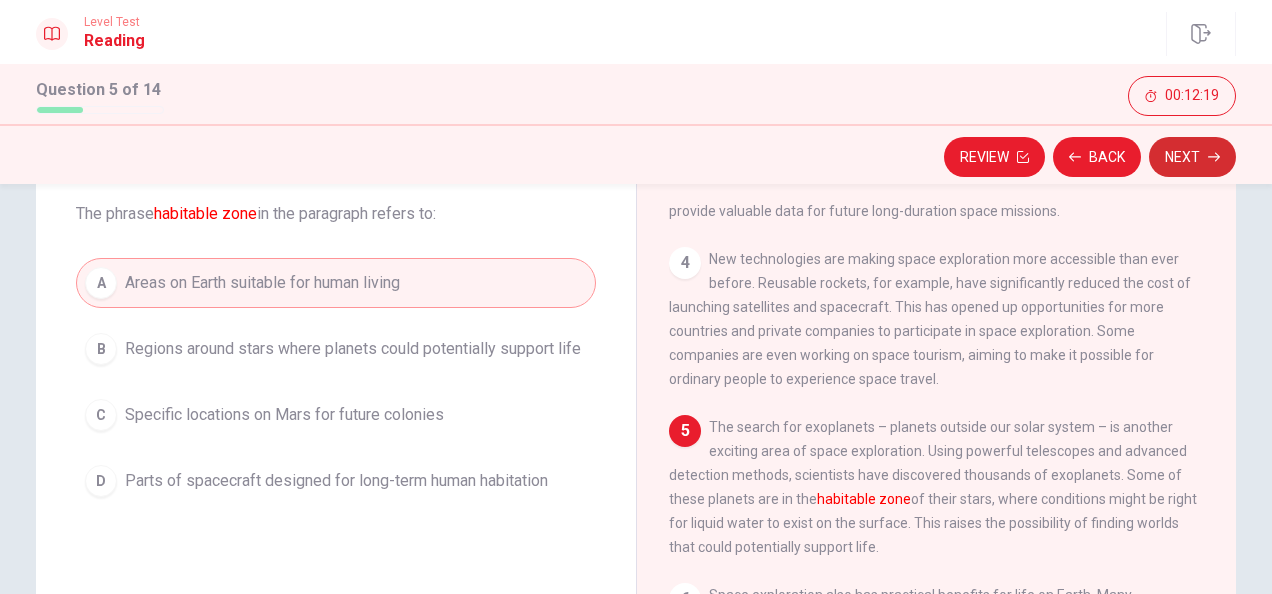 click 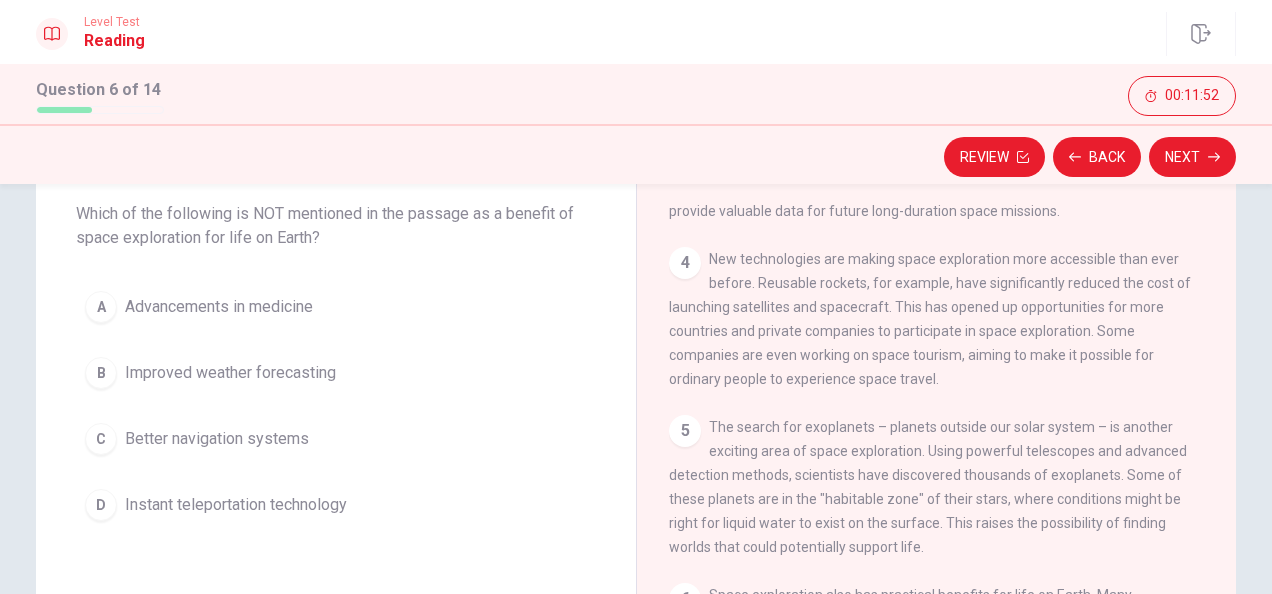 click on "The search for exoplanets – planets outside our solar system – is another exciting area of space exploration. Using powerful telescopes and advanced detection methods, scientists have discovered thousands of exoplanets. Some of these planets are in the "habitable zone" of their stars, where conditions might be right for liquid water to exist on the surface. This raises the possibility of finding worlds that could potentially support life." at bounding box center [928, 487] 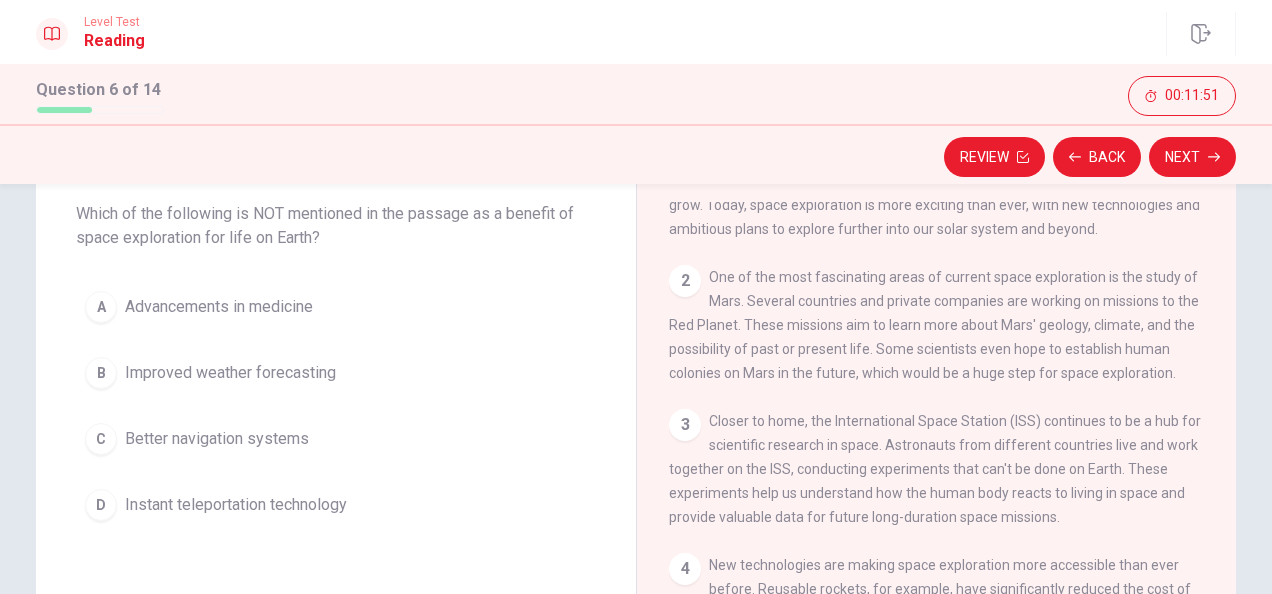 scroll, scrollTop: 0, scrollLeft: 0, axis: both 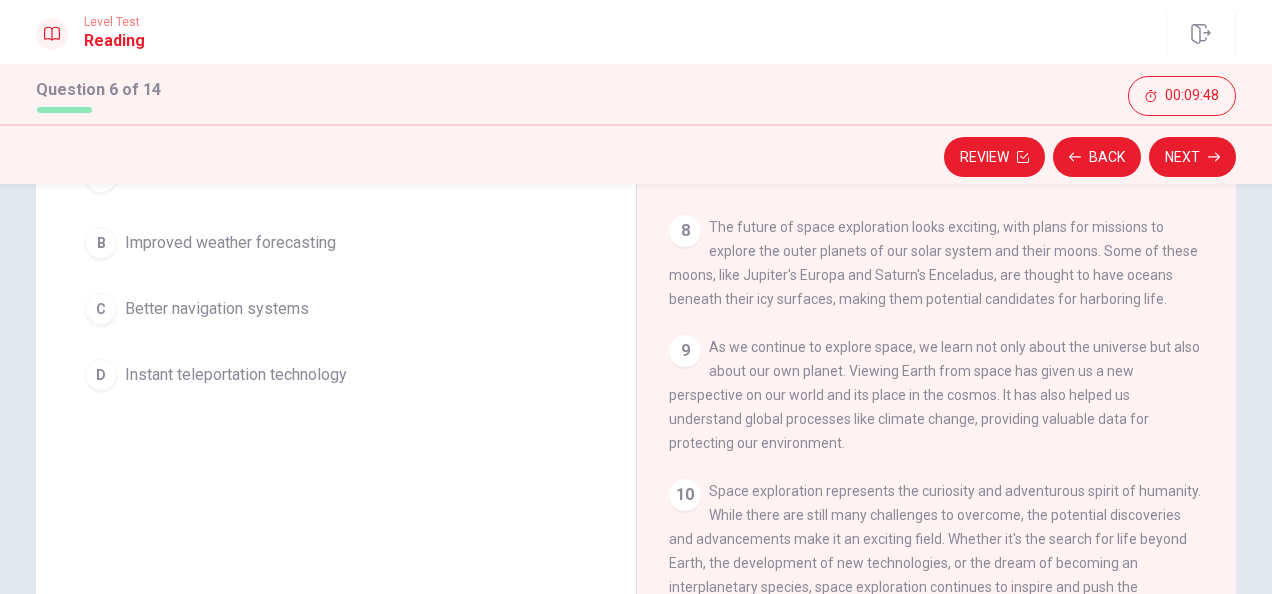 click on "Better navigation systems" at bounding box center (217, 309) 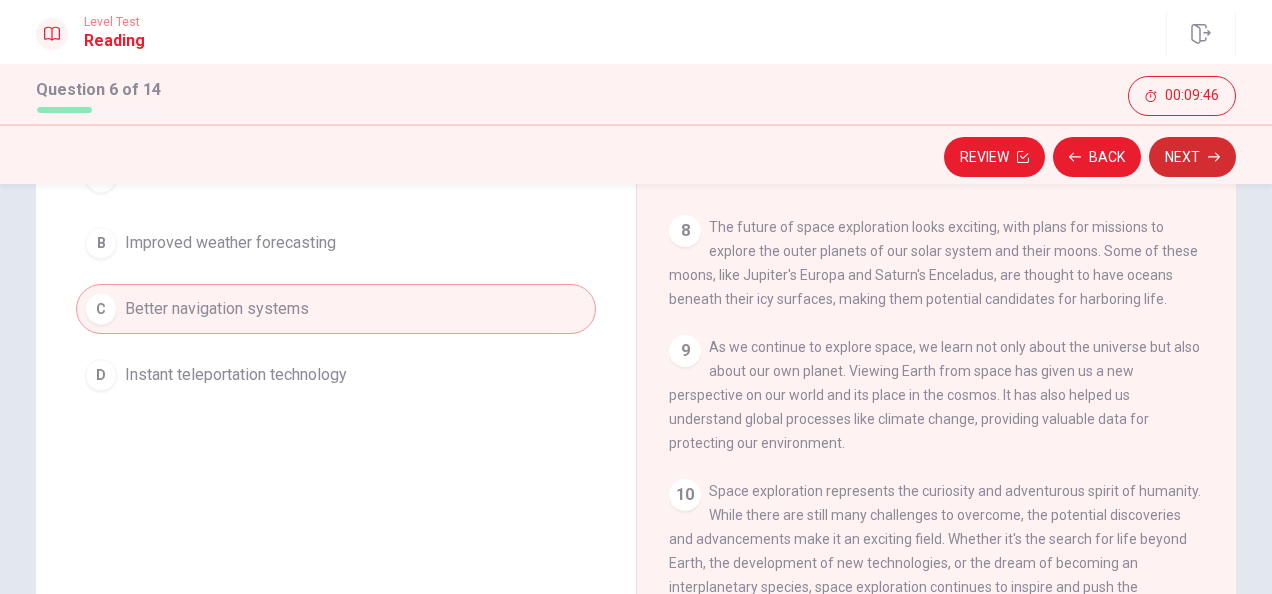 click on "Next" at bounding box center (1192, 157) 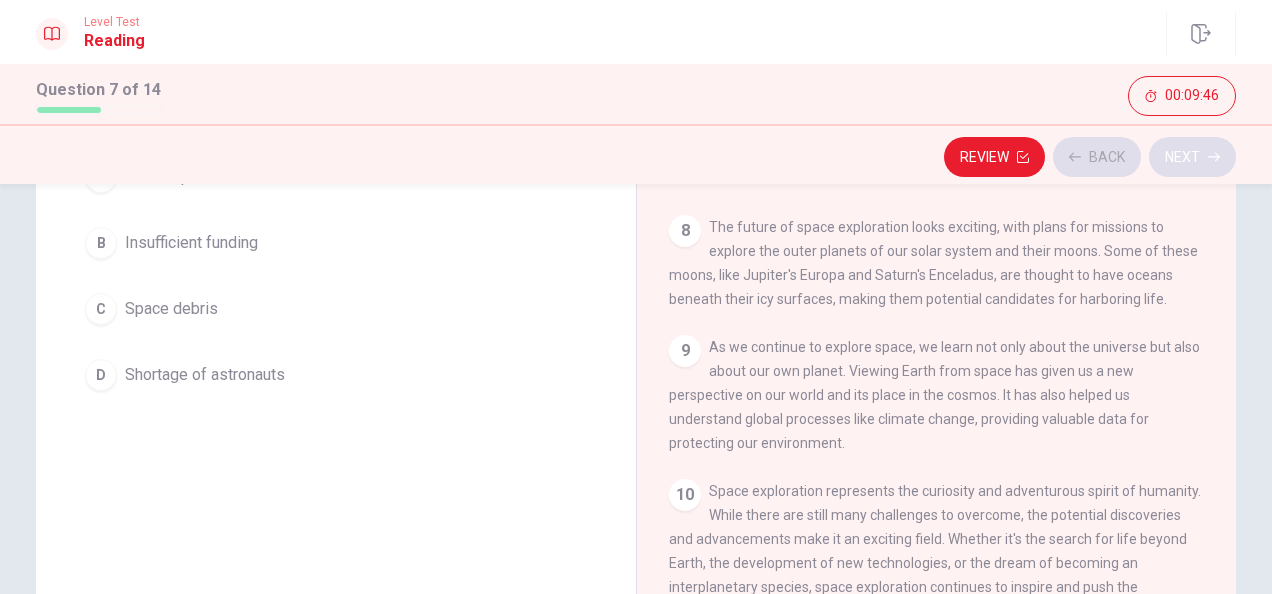 scroll, scrollTop: 958, scrollLeft: 0, axis: vertical 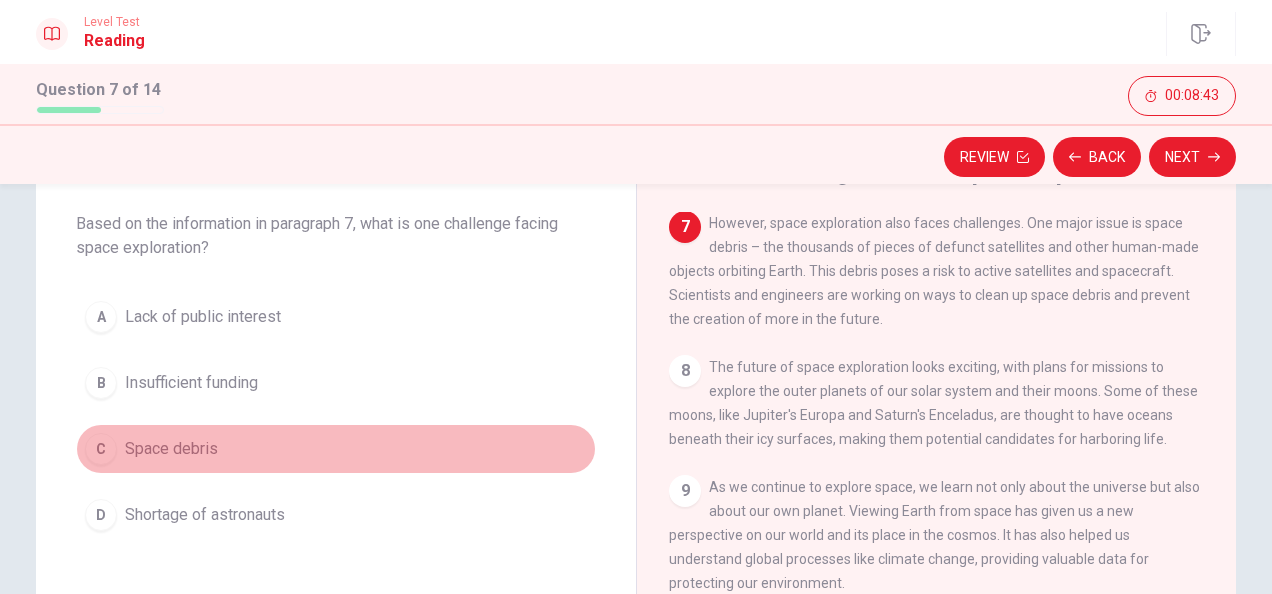 click on "Space debris" at bounding box center (171, 449) 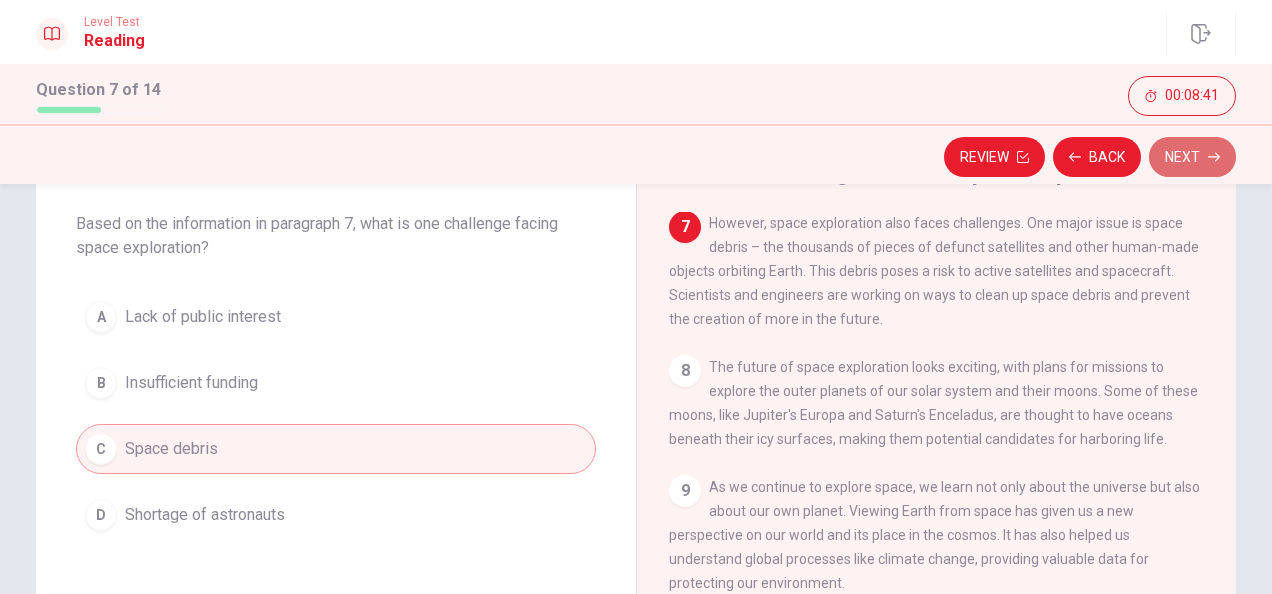 click on "Next" at bounding box center [1192, 157] 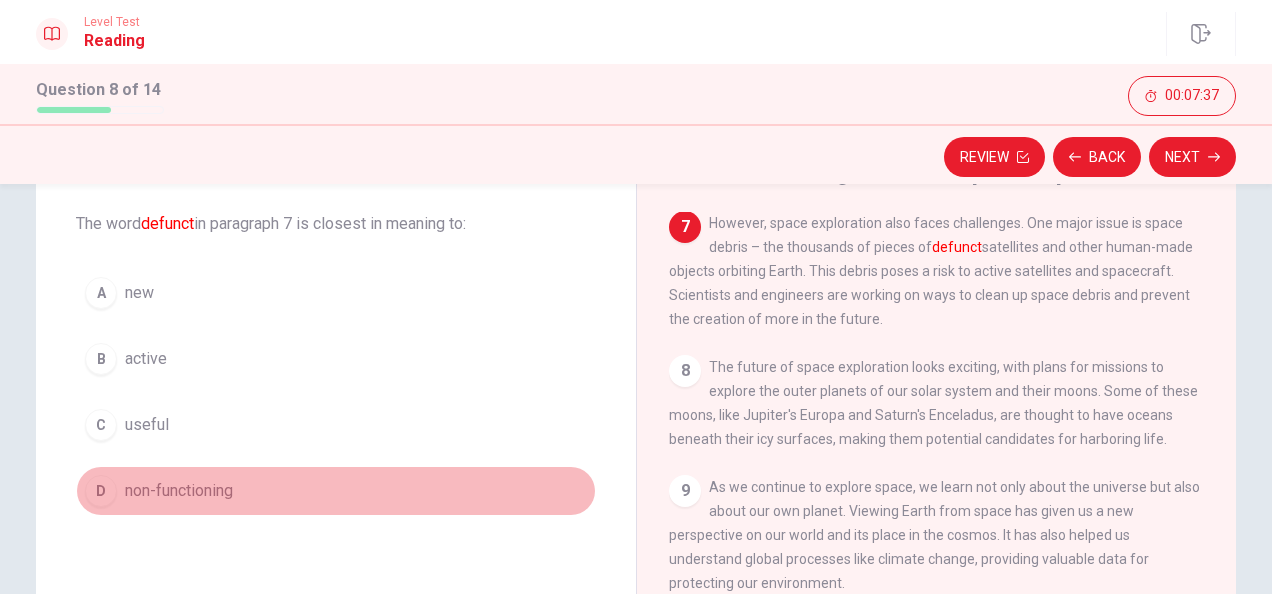 click on "non-functioning" at bounding box center [179, 491] 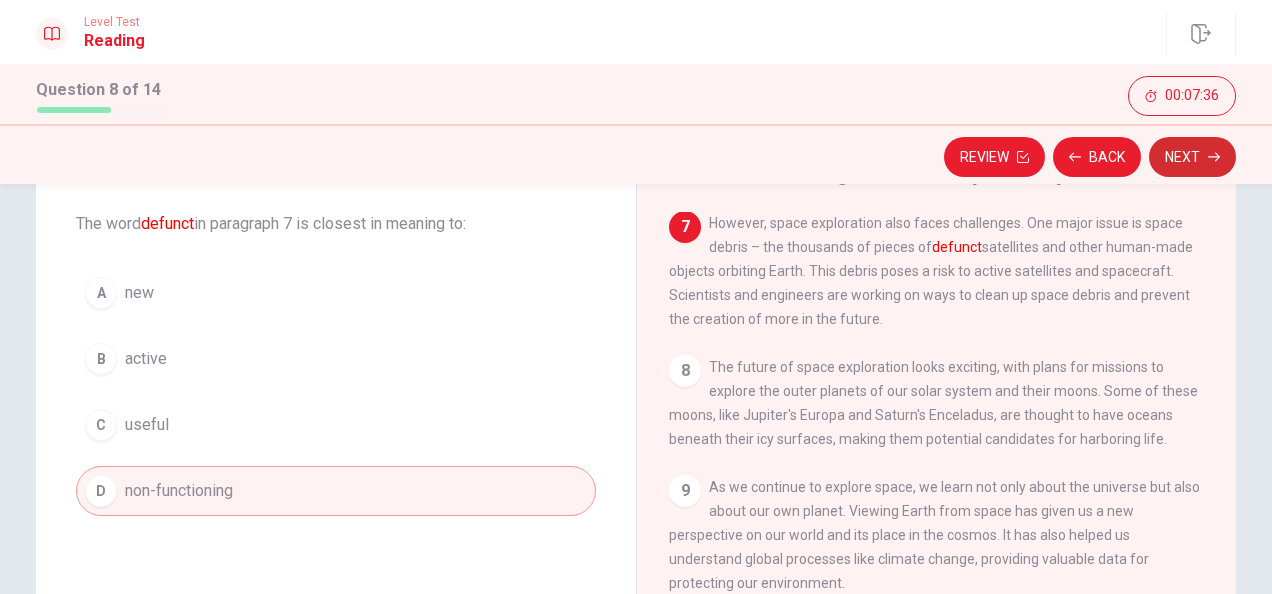 click on "Next" at bounding box center [1192, 157] 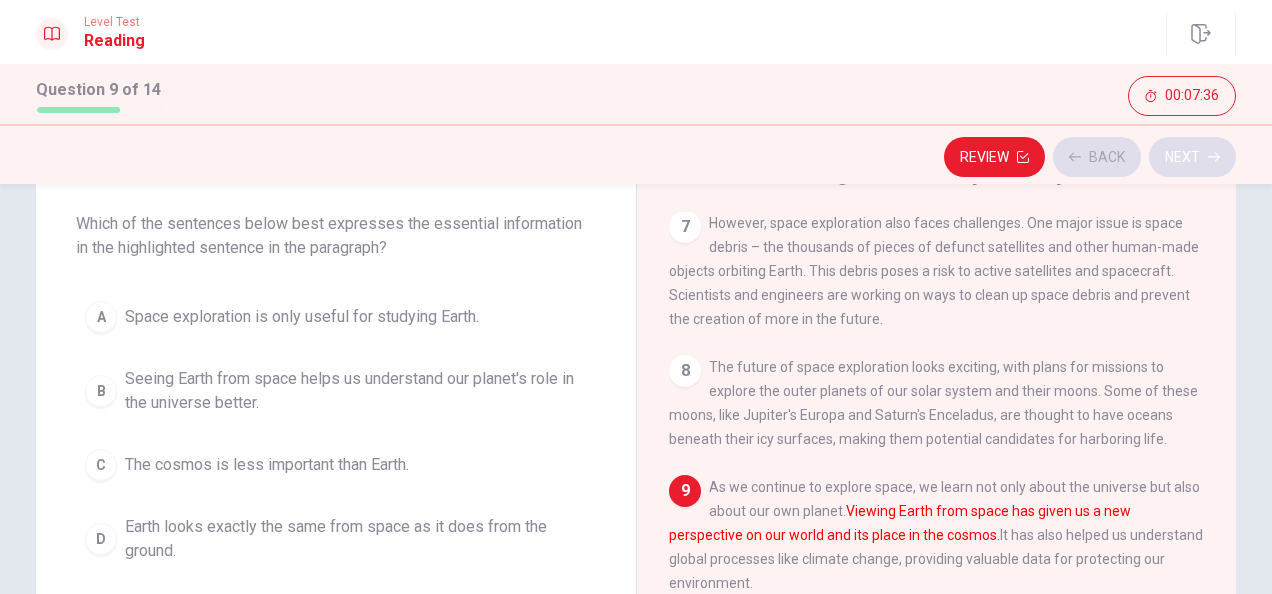 scroll, scrollTop: 972, scrollLeft: 0, axis: vertical 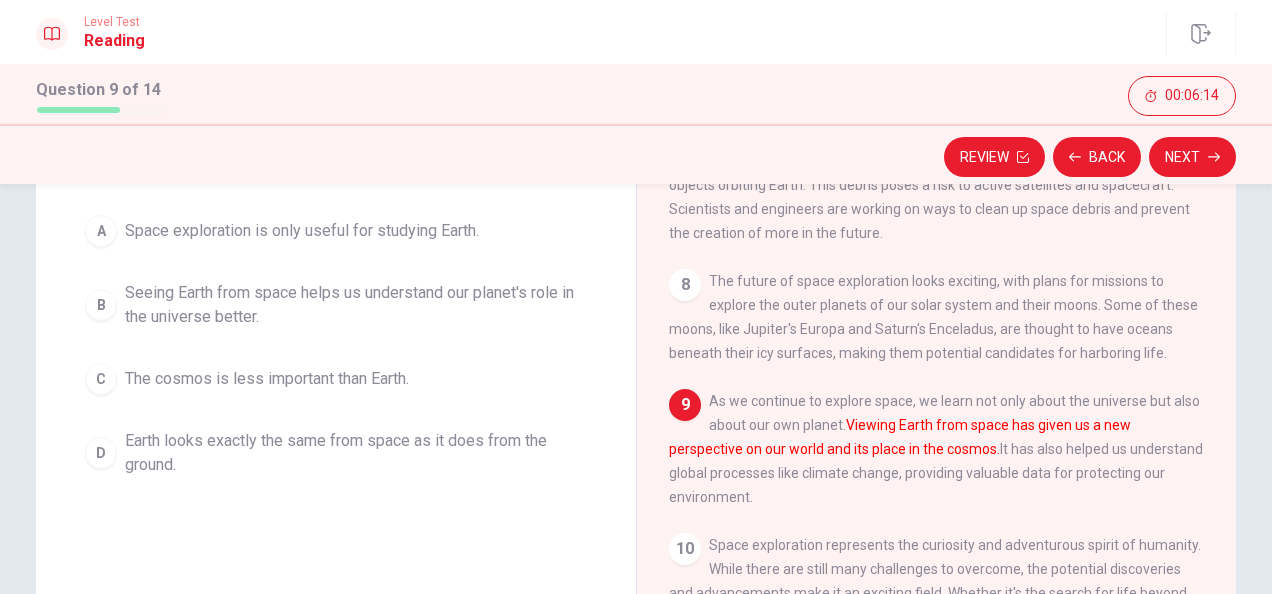 click on "Seeing Earth from space helps us understand our planet's role in the universe better." at bounding box center (356, 305) 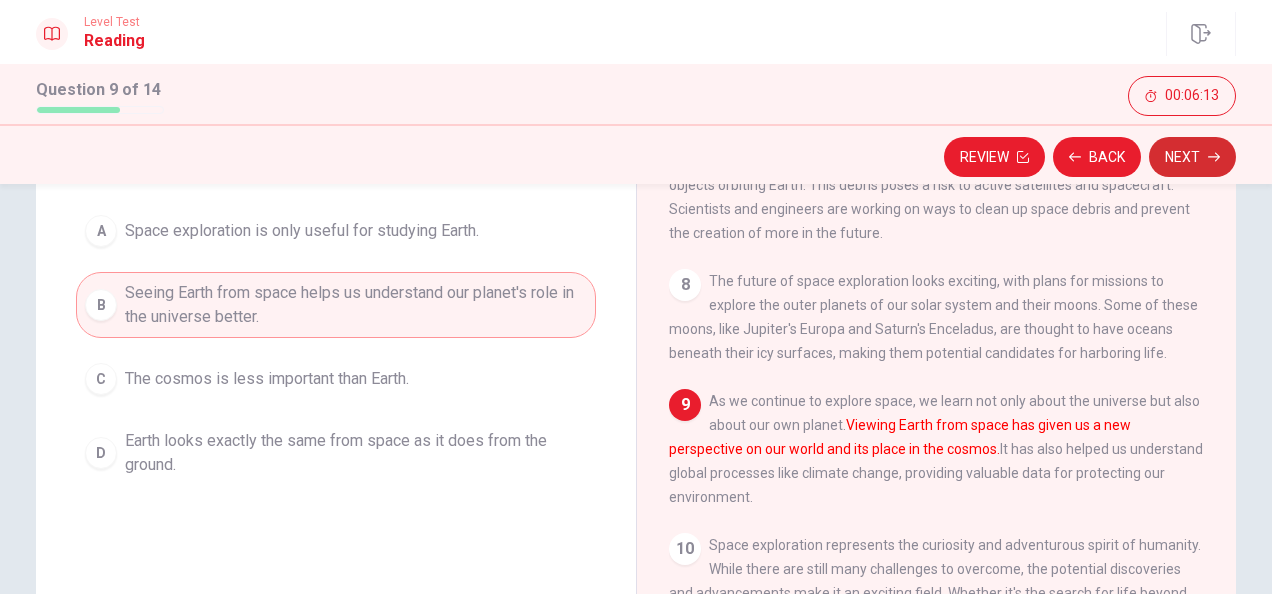 click on "Next" at bounding box center [1192, 157] 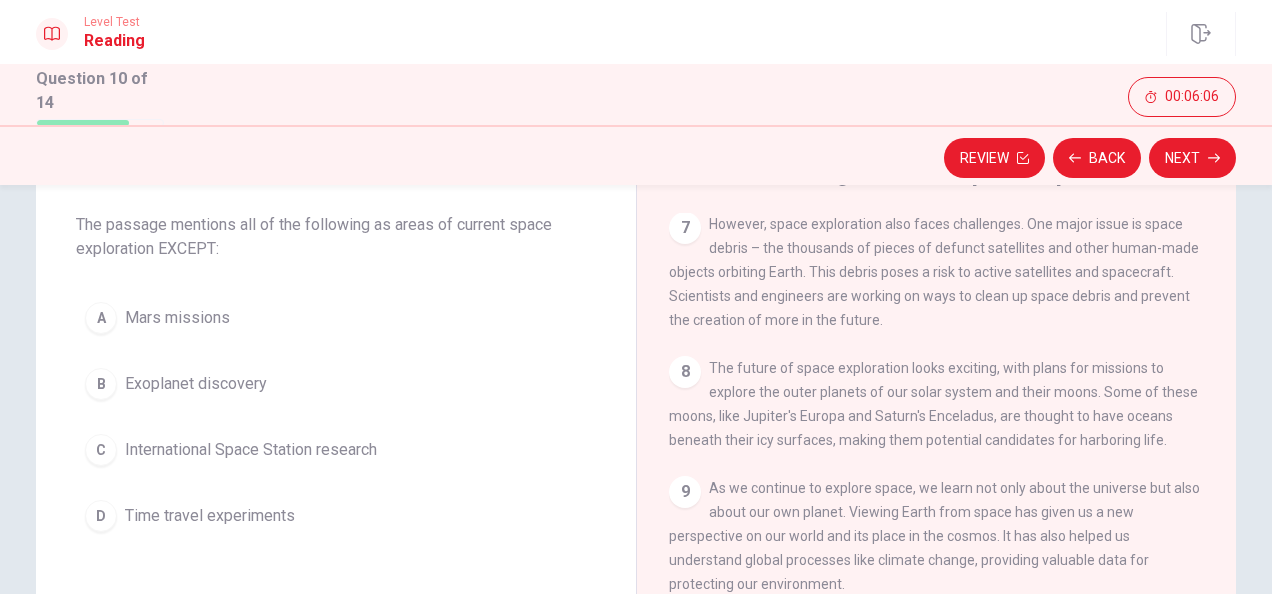 scroll, scrollTop: 108, scrollLeft: 0, axis: vertical 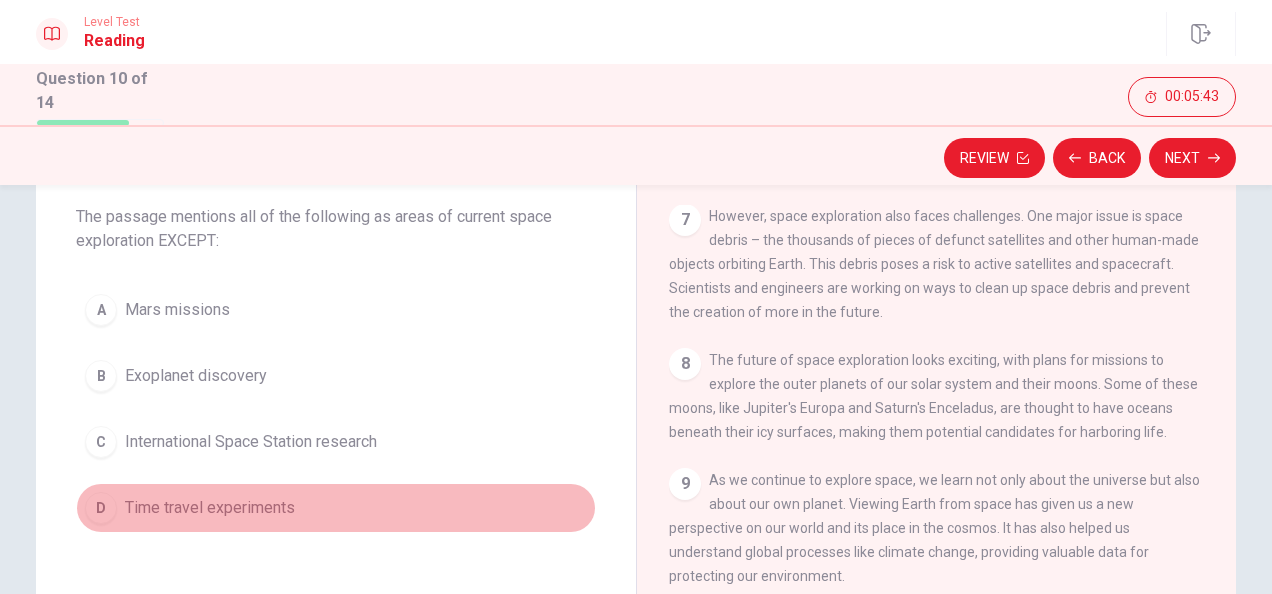click on "Time travel experiments" at bounding box center (210, 508) 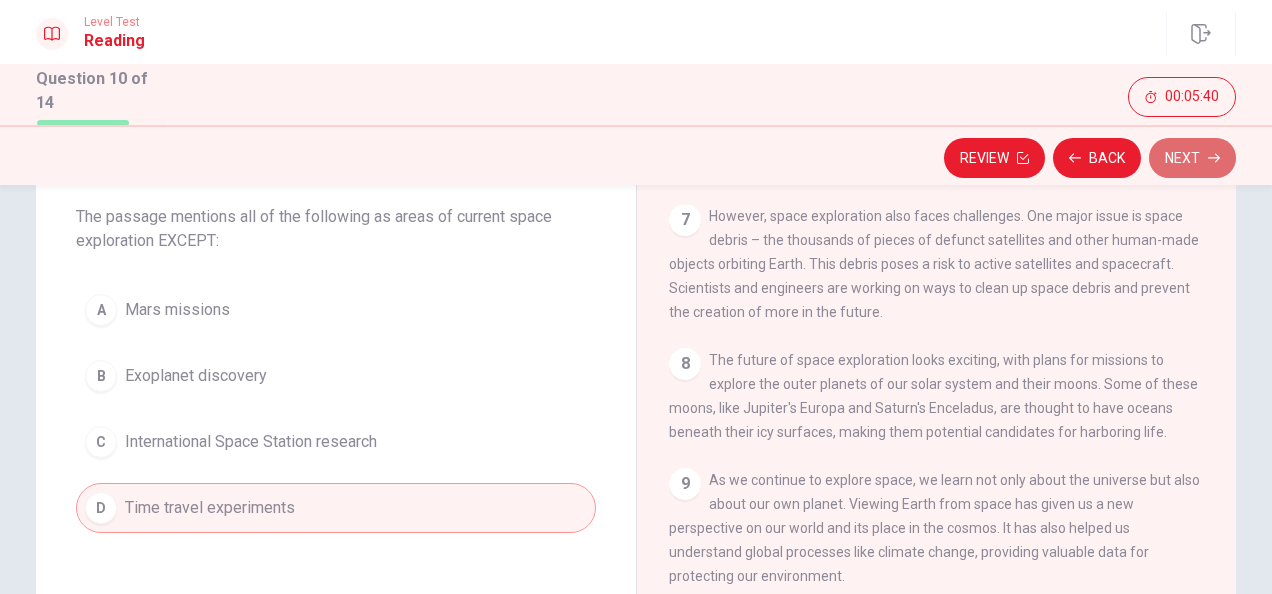 click on "Next" at bounding box center (1192, 158) 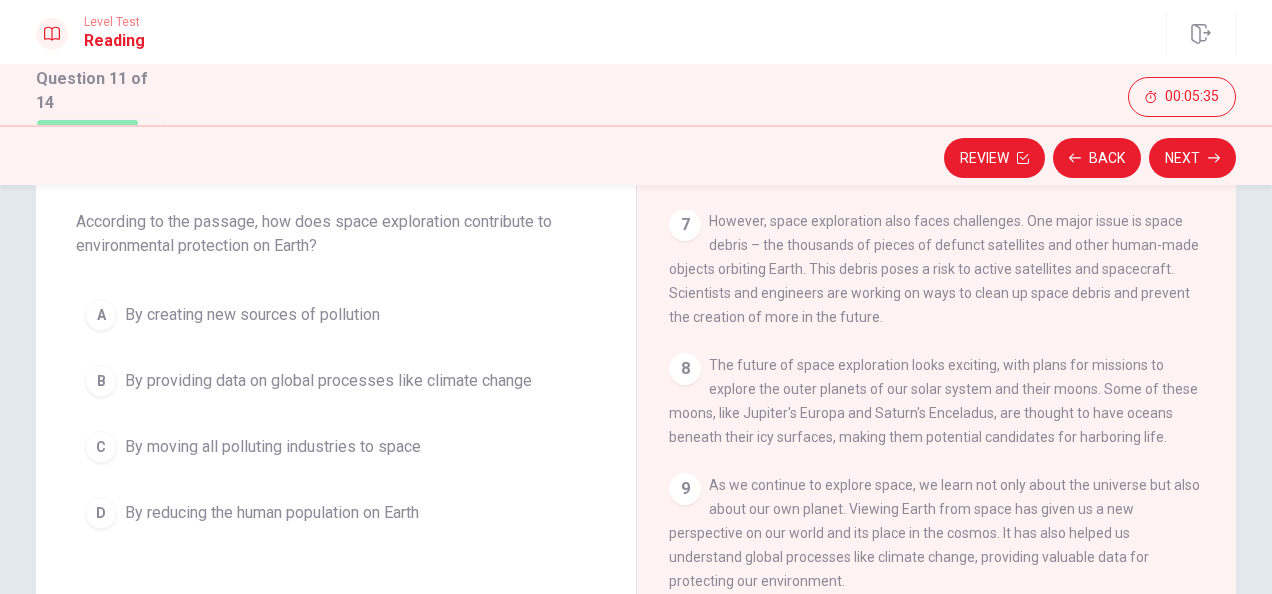 scroll, scrollTop: 104, scrollLeft: 0, axis: vertical 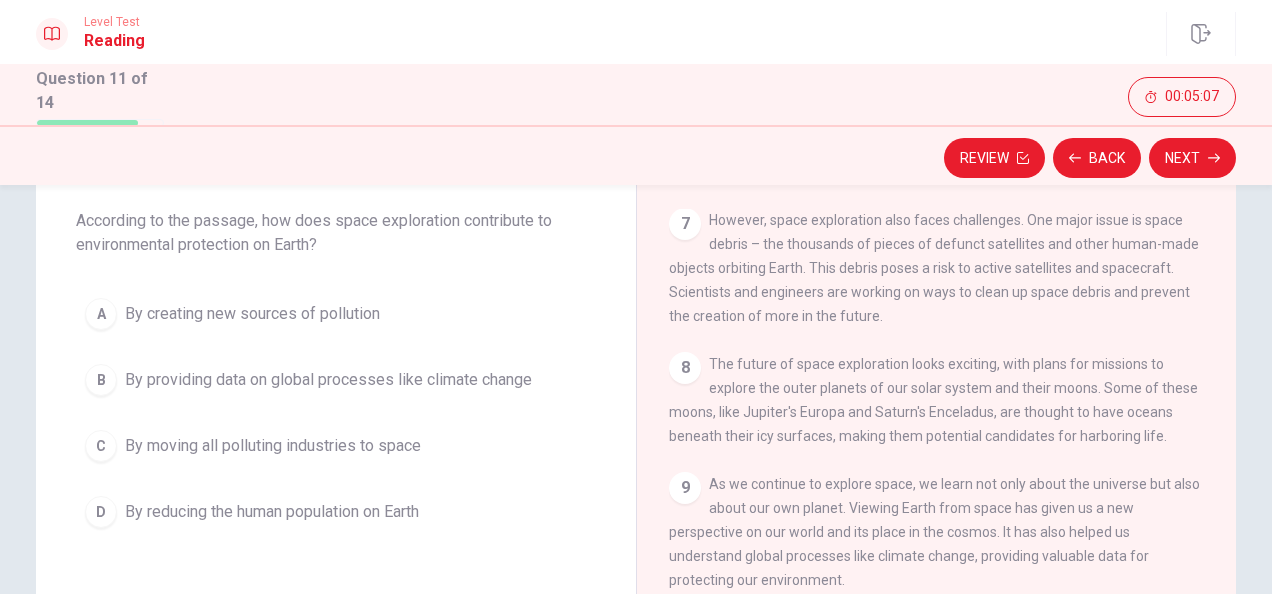 click on "By providing data on global processes like climate change" at bounding box center (328, 380) 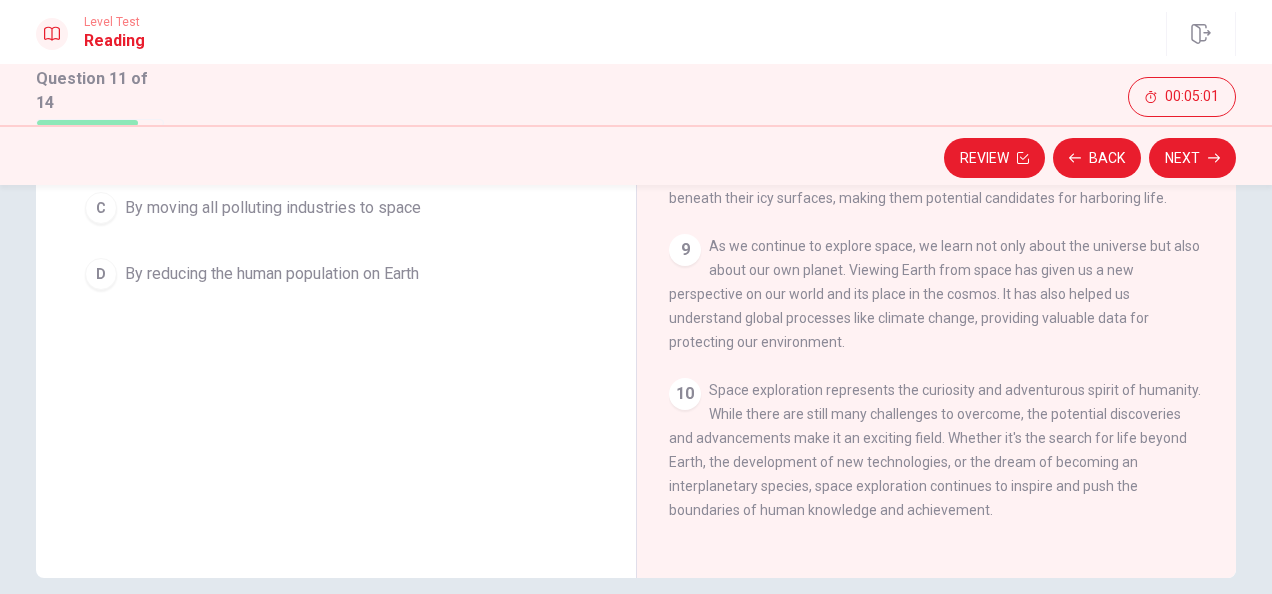 scroll, scrollTop: 354, scrollLeft: 0, axis: vertical 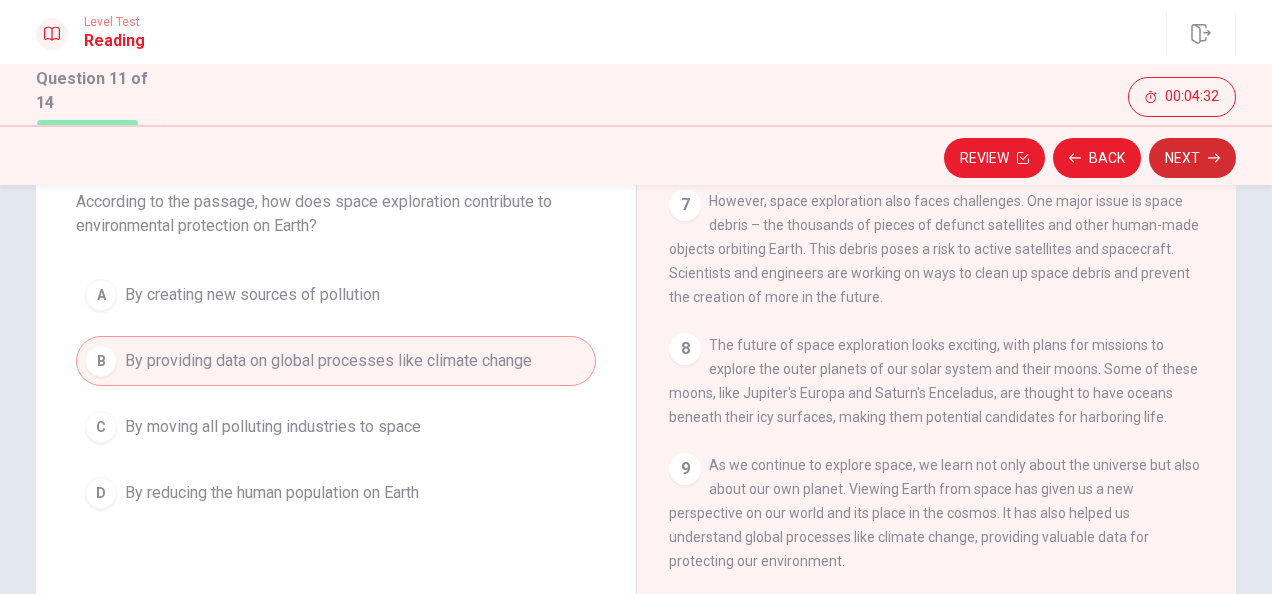 click on "Next" at bounding box center (1192, 158) 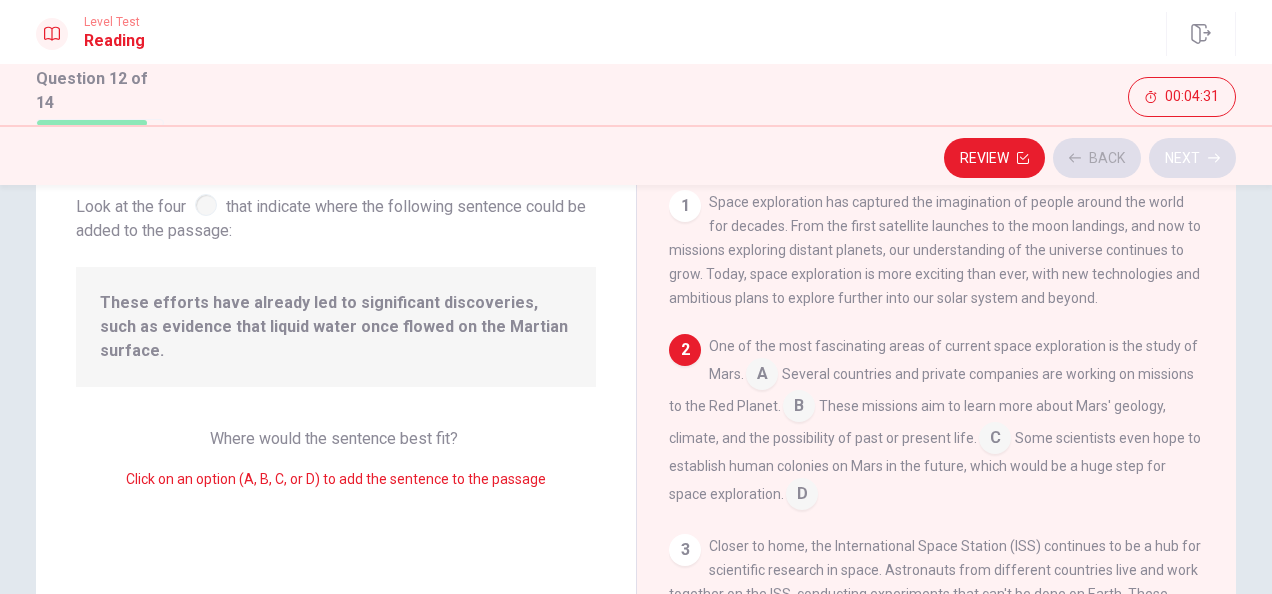 scroll, scrollTop: 147, scrollLeft: 0, axis: vertical 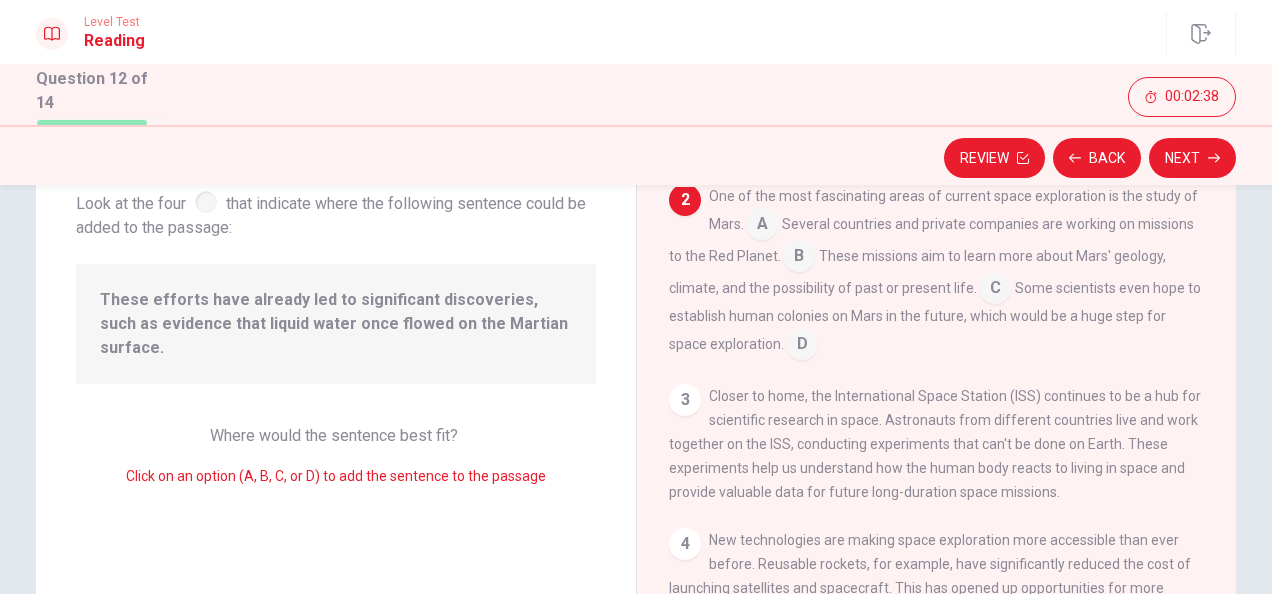 click at bounding box center [799, 258] 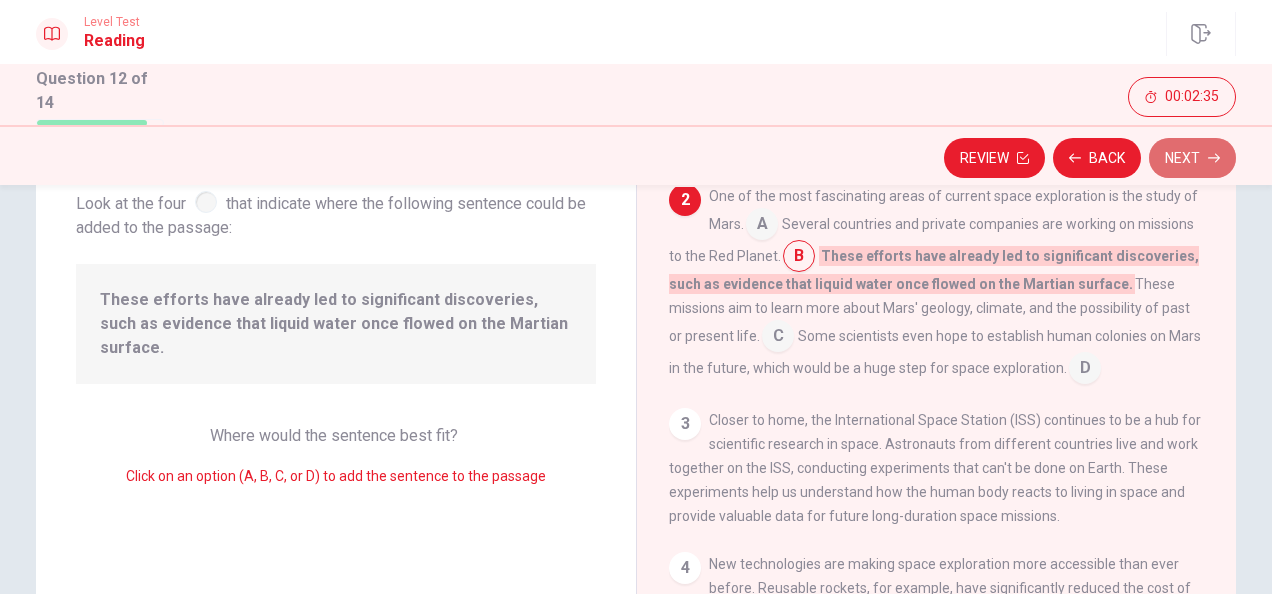 click on "Next" at bounding box center [1192, 158] 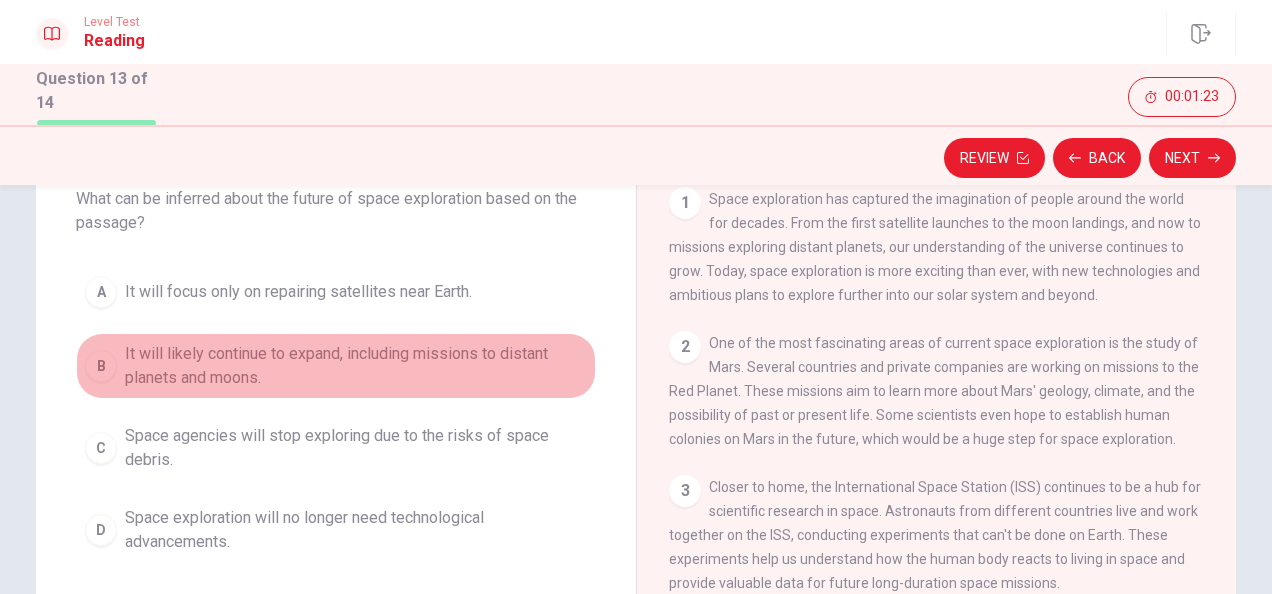 click on "It will likely continue to expand, including missions to distant planets and moons." at bounding box center [356, 366] 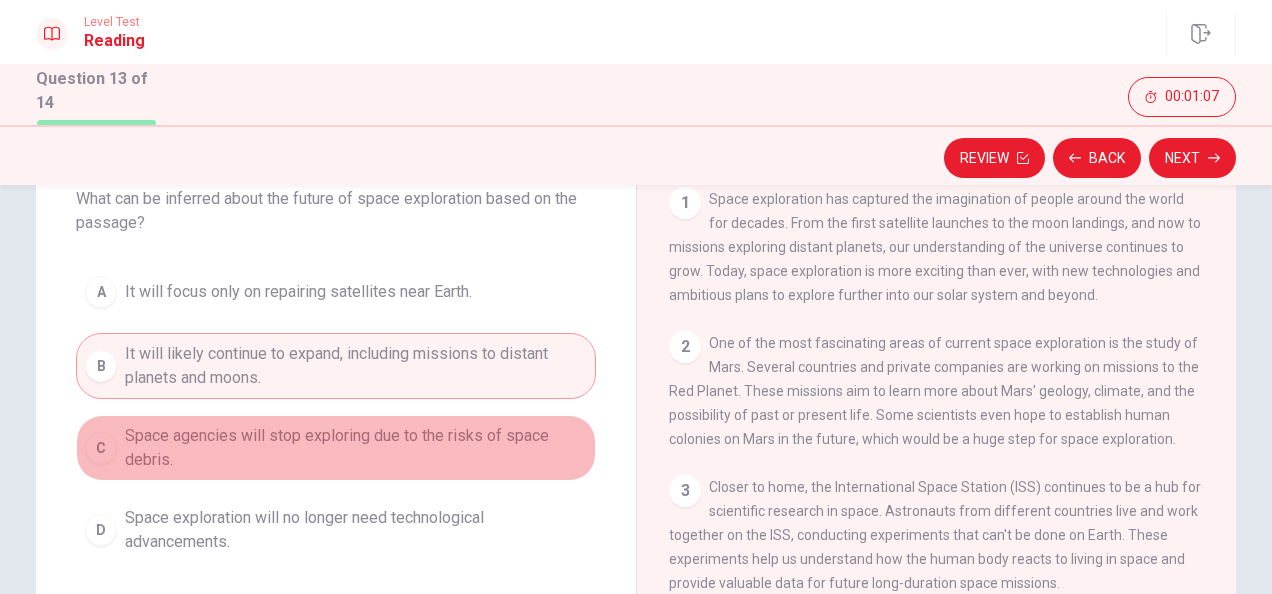 click on "Space agencies will stop exploring due to the risks of space debris." at bounding box center [356, 448] 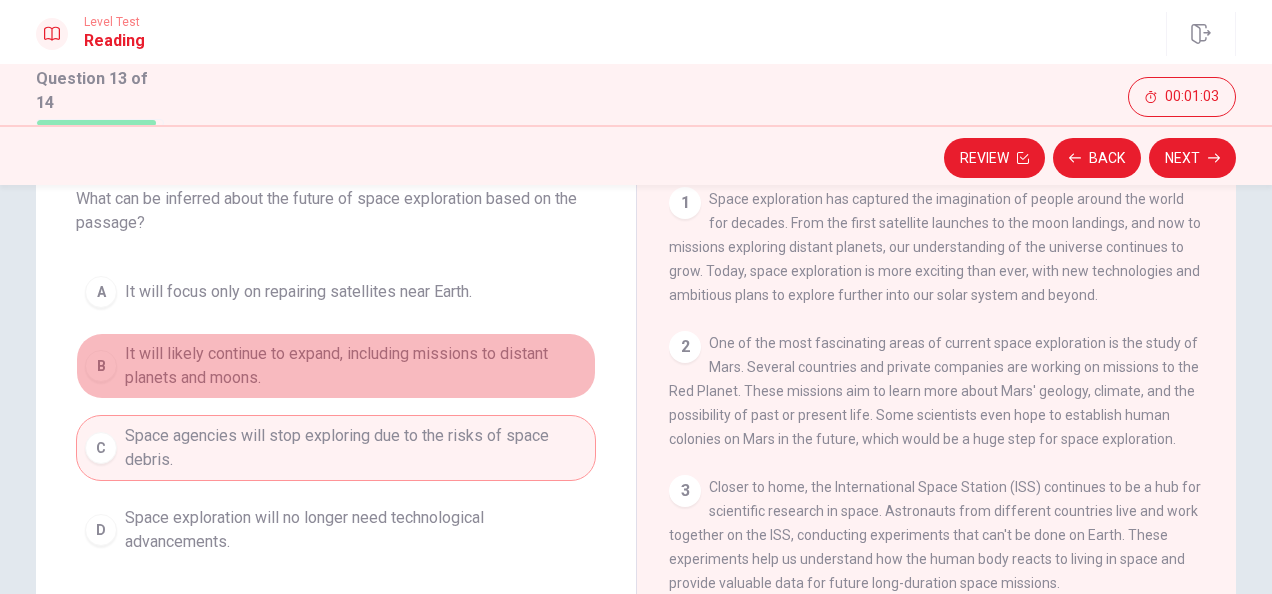 click on "It will likely continue to expand, including missions to distant planets and moons." at bounding box center [356, 366] 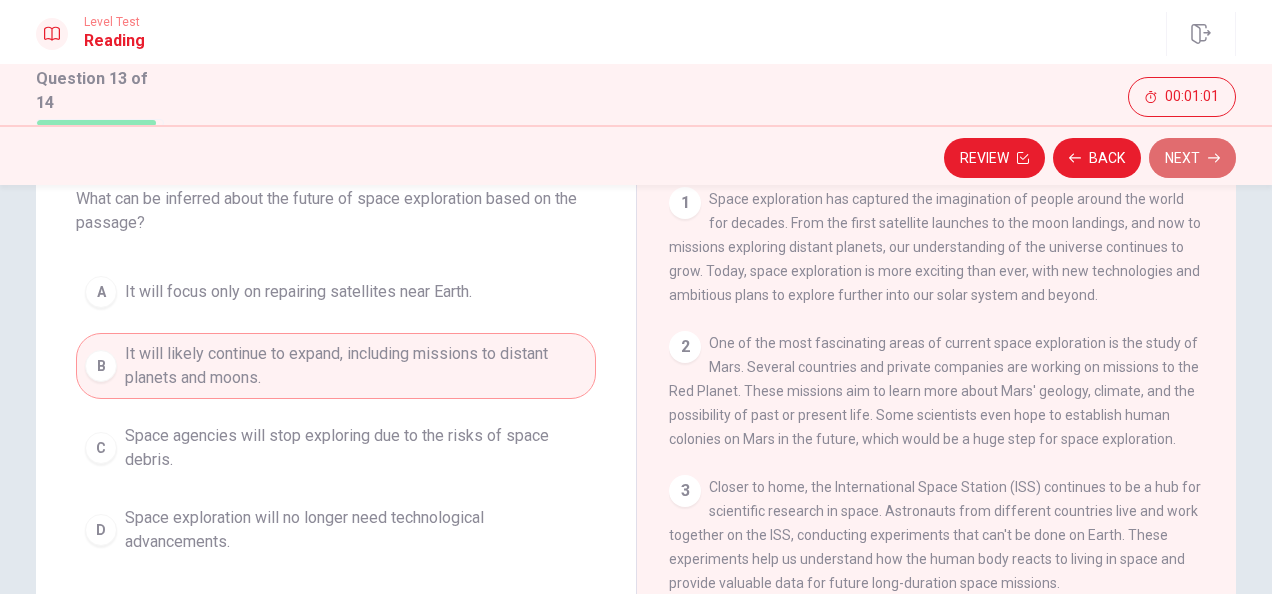 click on "Next" at bounding box center [1192, 158] 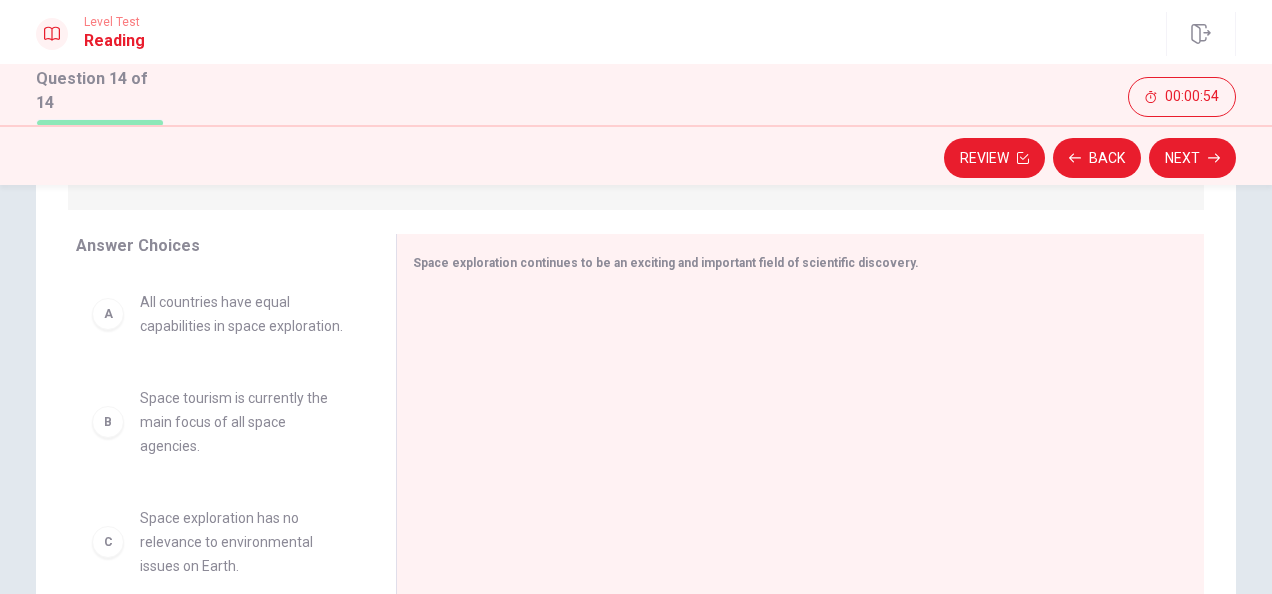 scroll, scrollTop: 297, scrollLeft: 0, axis: vertical 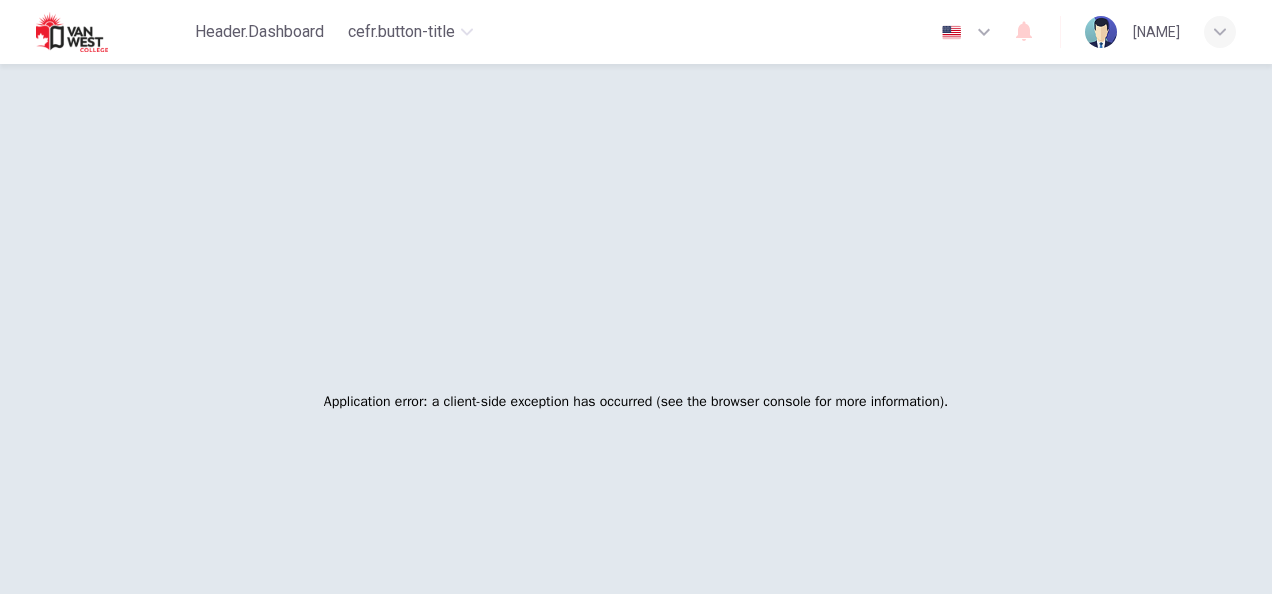 click on "Application error: a client-side exception has occurred (see the browser console for more information) ." at bounding box center [636, 402] 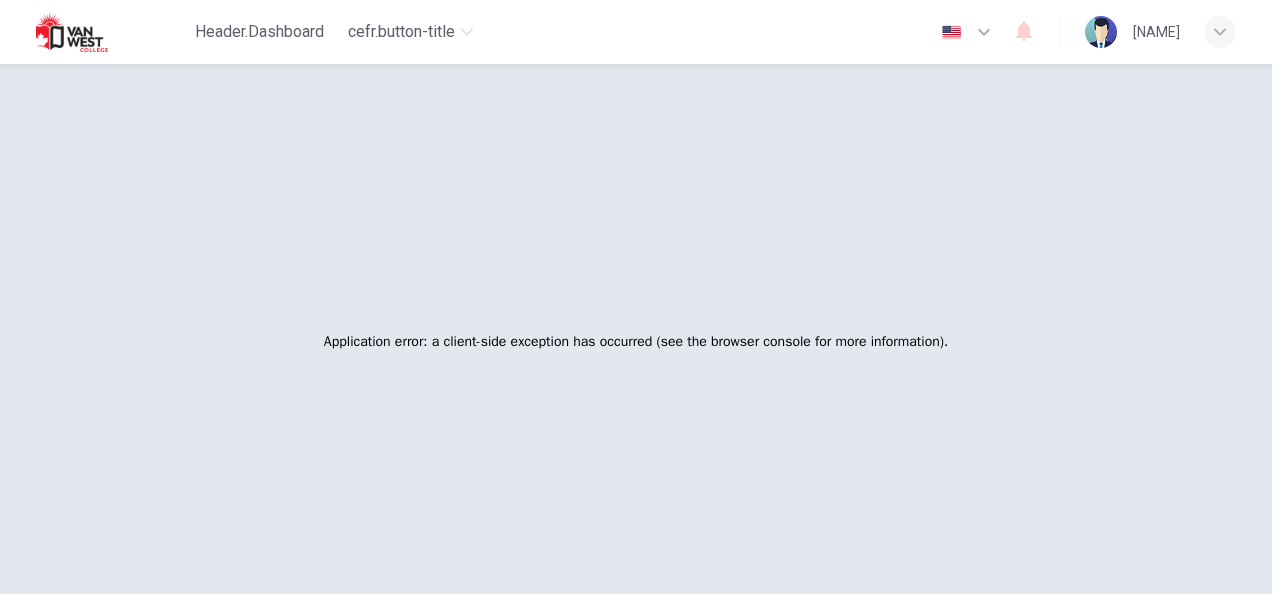 scroll, scrollTop: 55, scrollLeft: 0, axis: vertical 